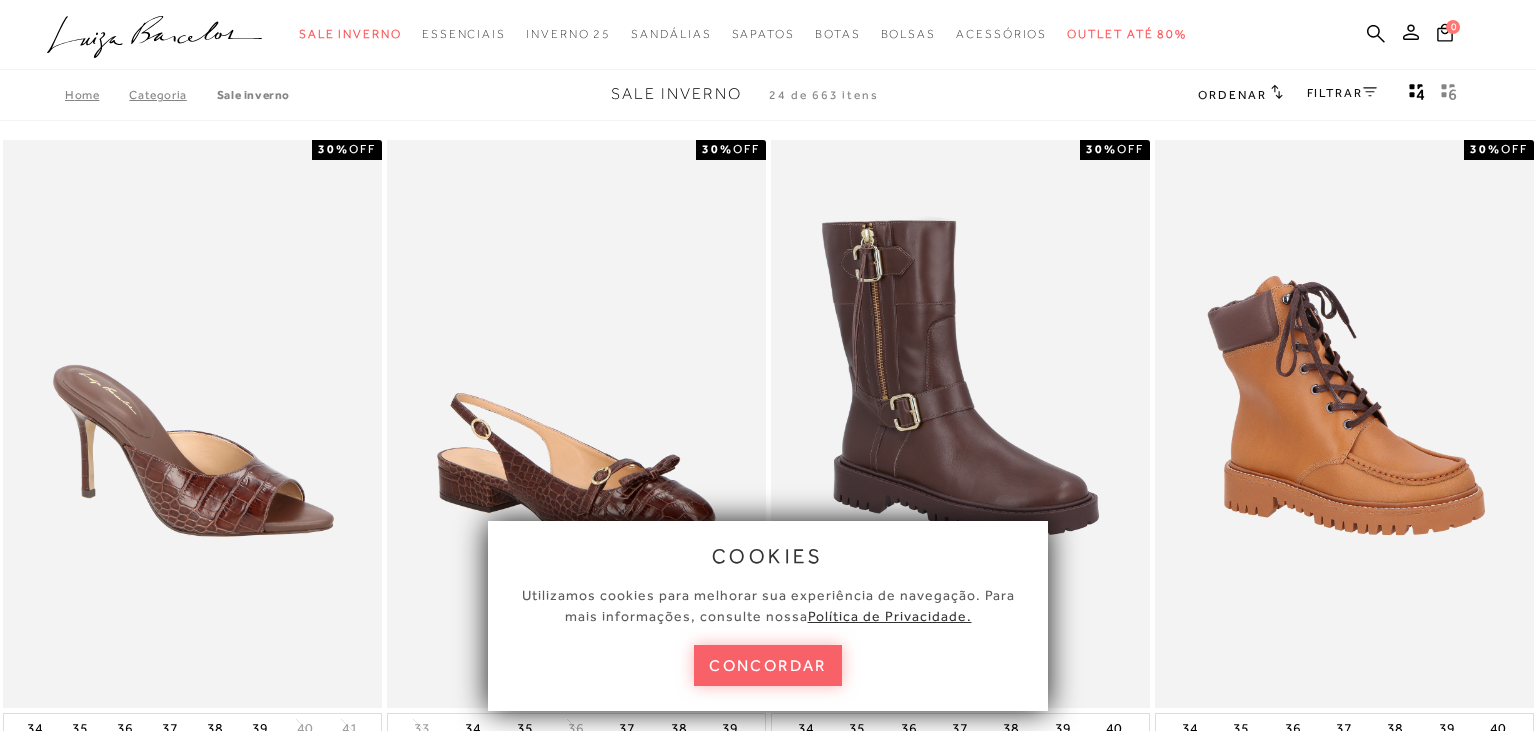 scroll, scrollTop: 0, scrollLeft: 0, axis: both 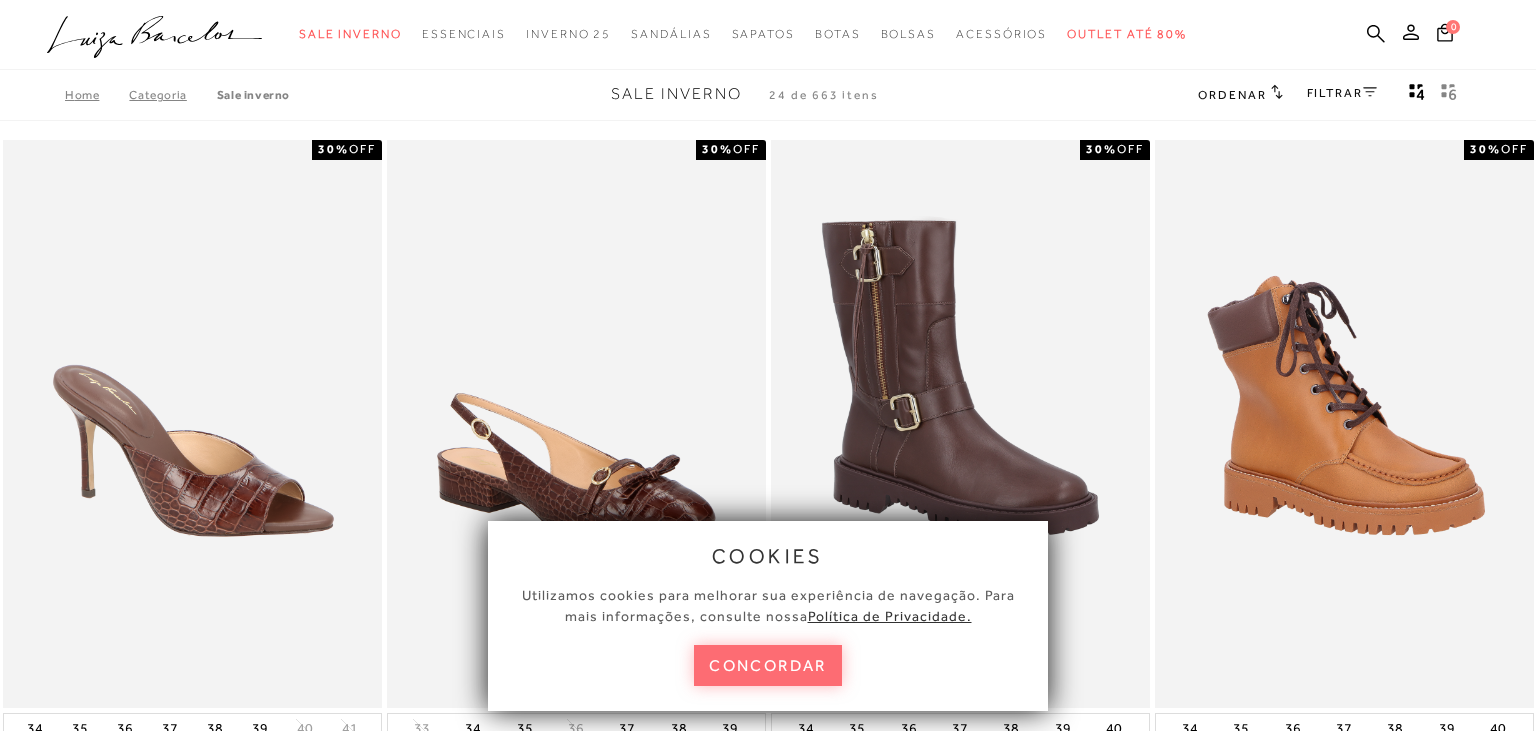 click on "concordar" at bounding box center [768, 665] 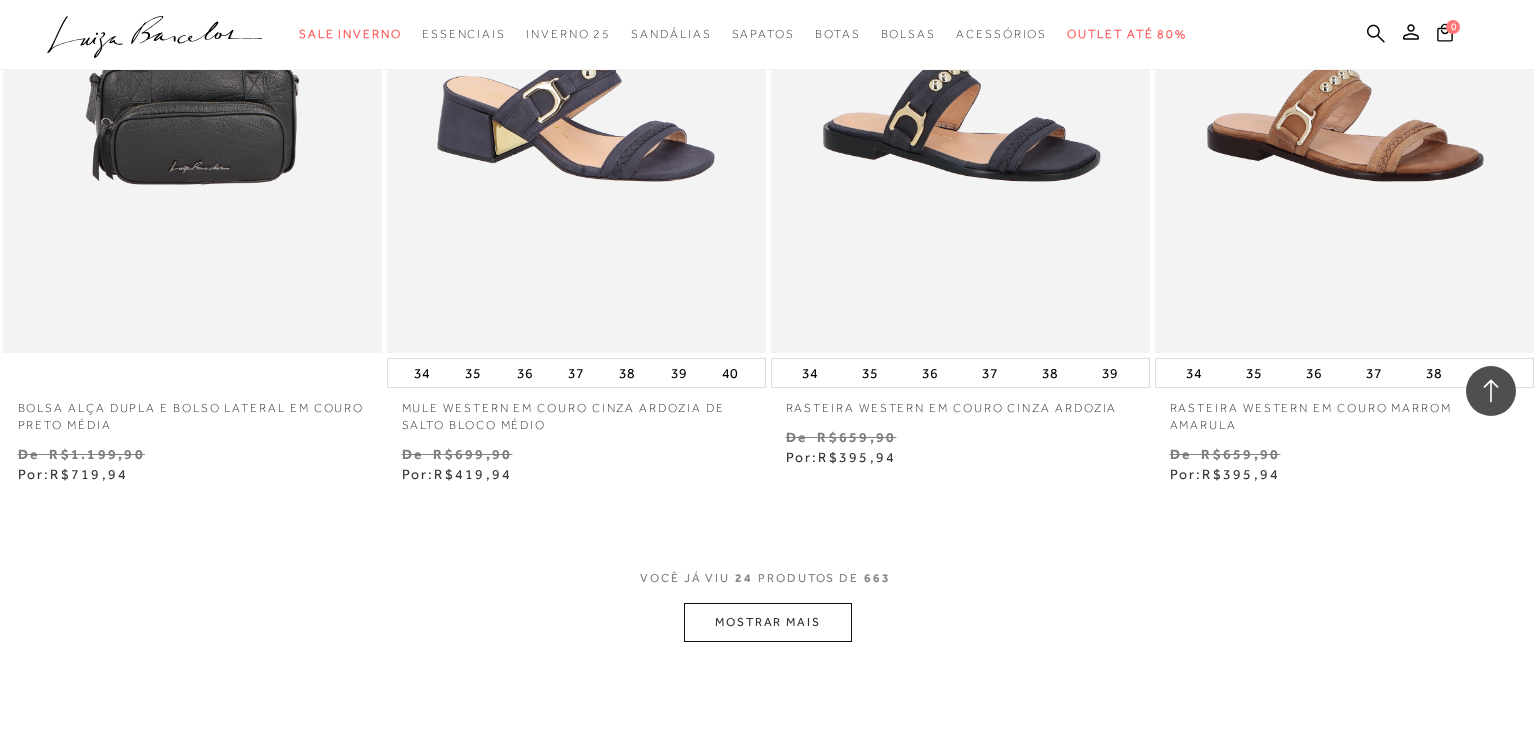 scroll, scrollTop: 4012, scrollLeft: 0, axis: vertical 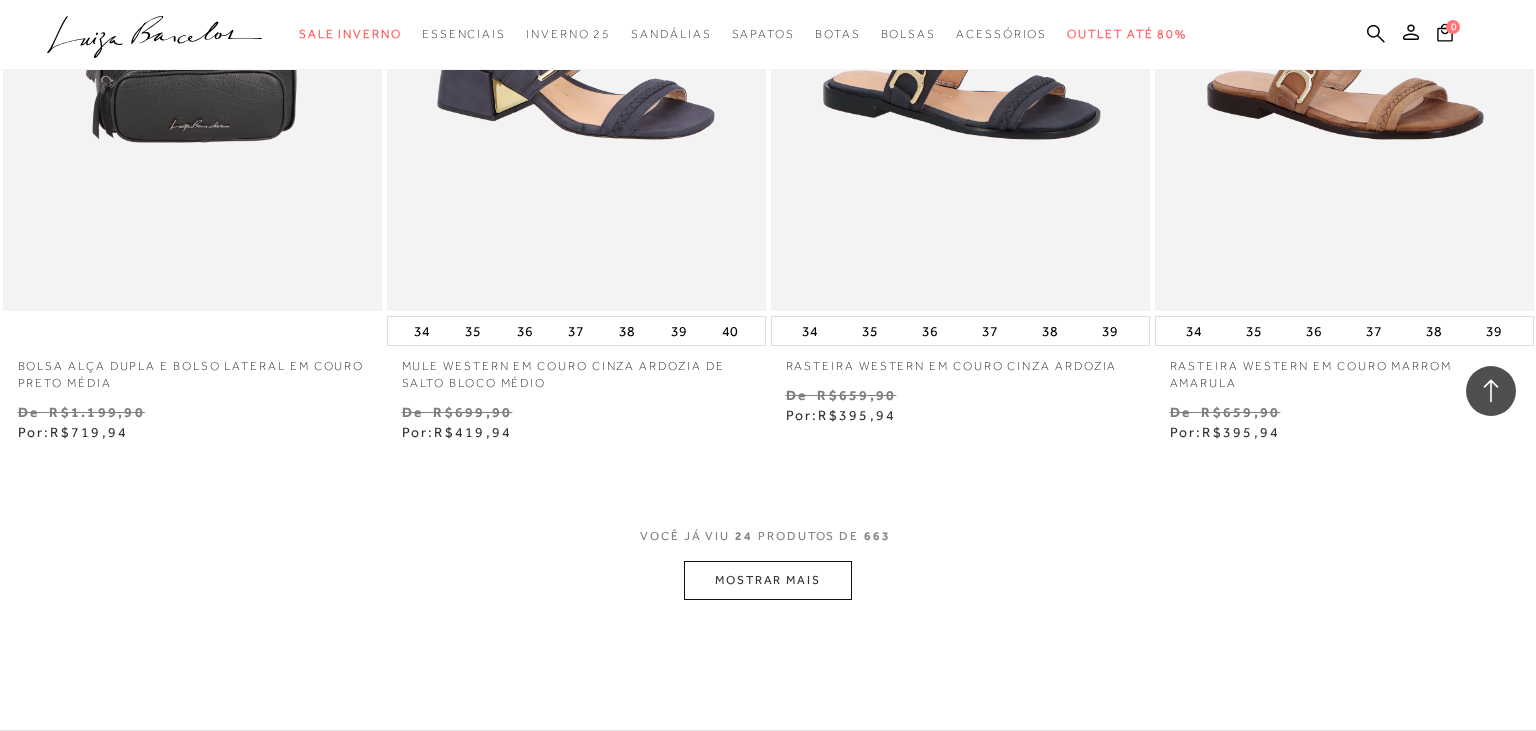 click on "MOSTRAR MAIS" at bounding box center [768, 580] 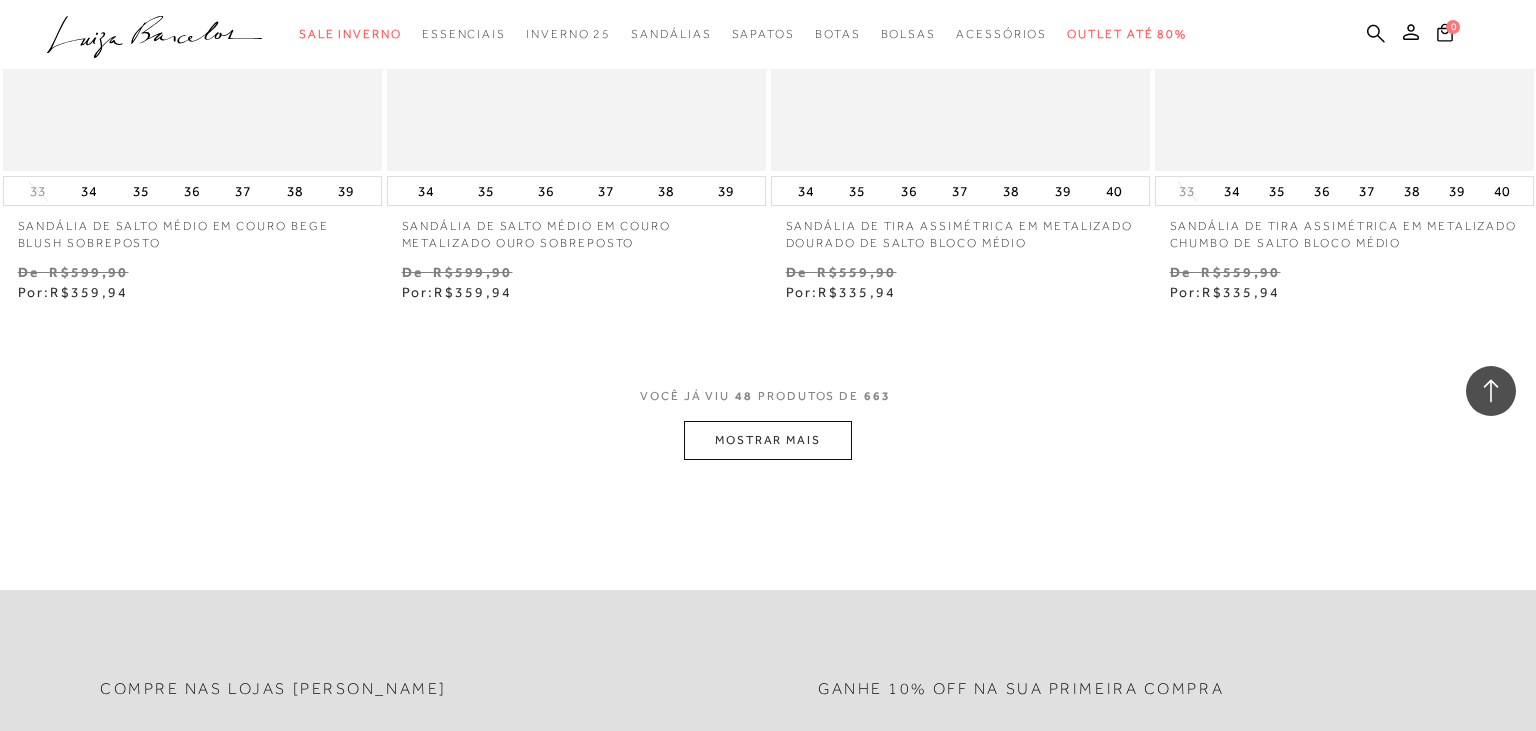scroll, scrollTop: 8448, scrollLeft: 0, axis: vertical 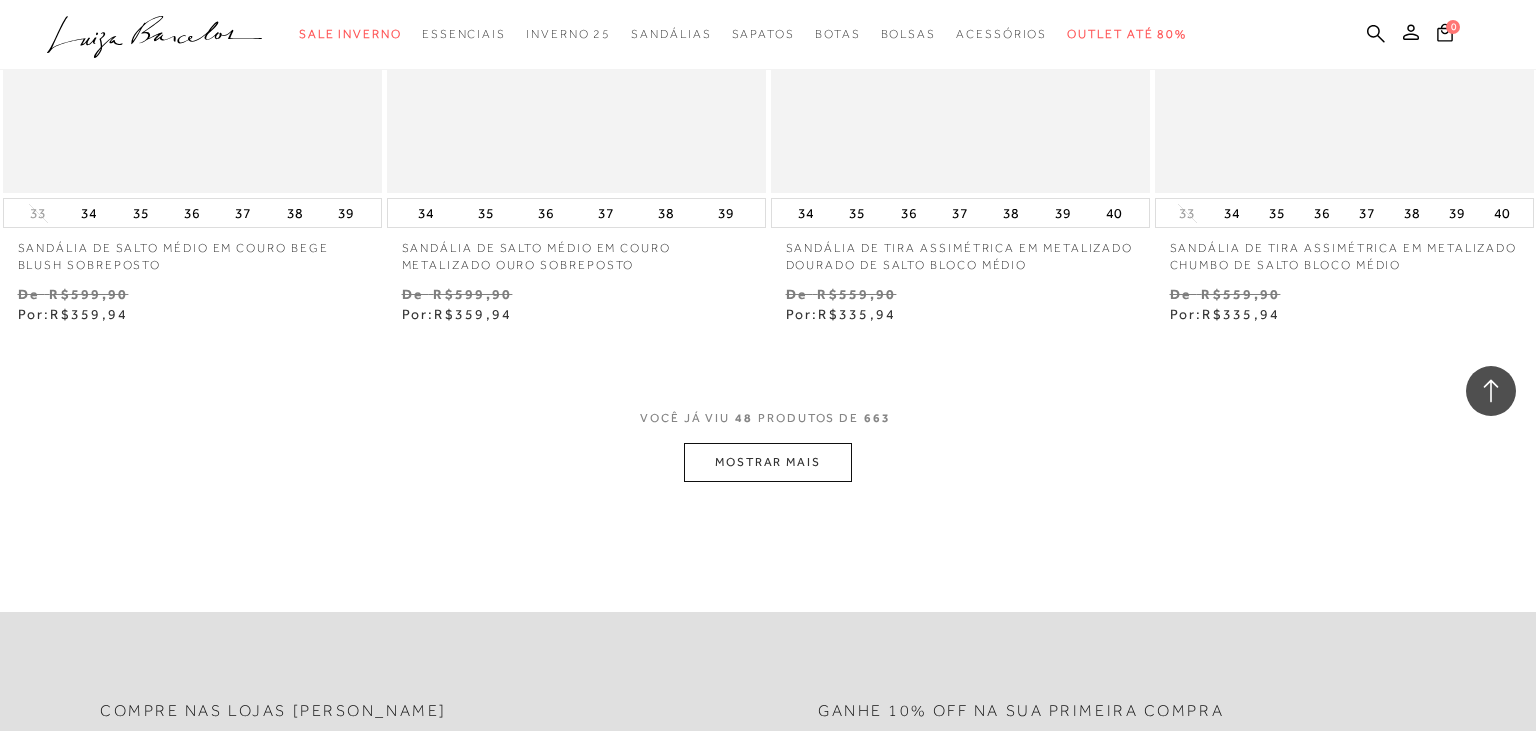 click on "MOSTRAR MAIS" at bounding box center [768, 462] 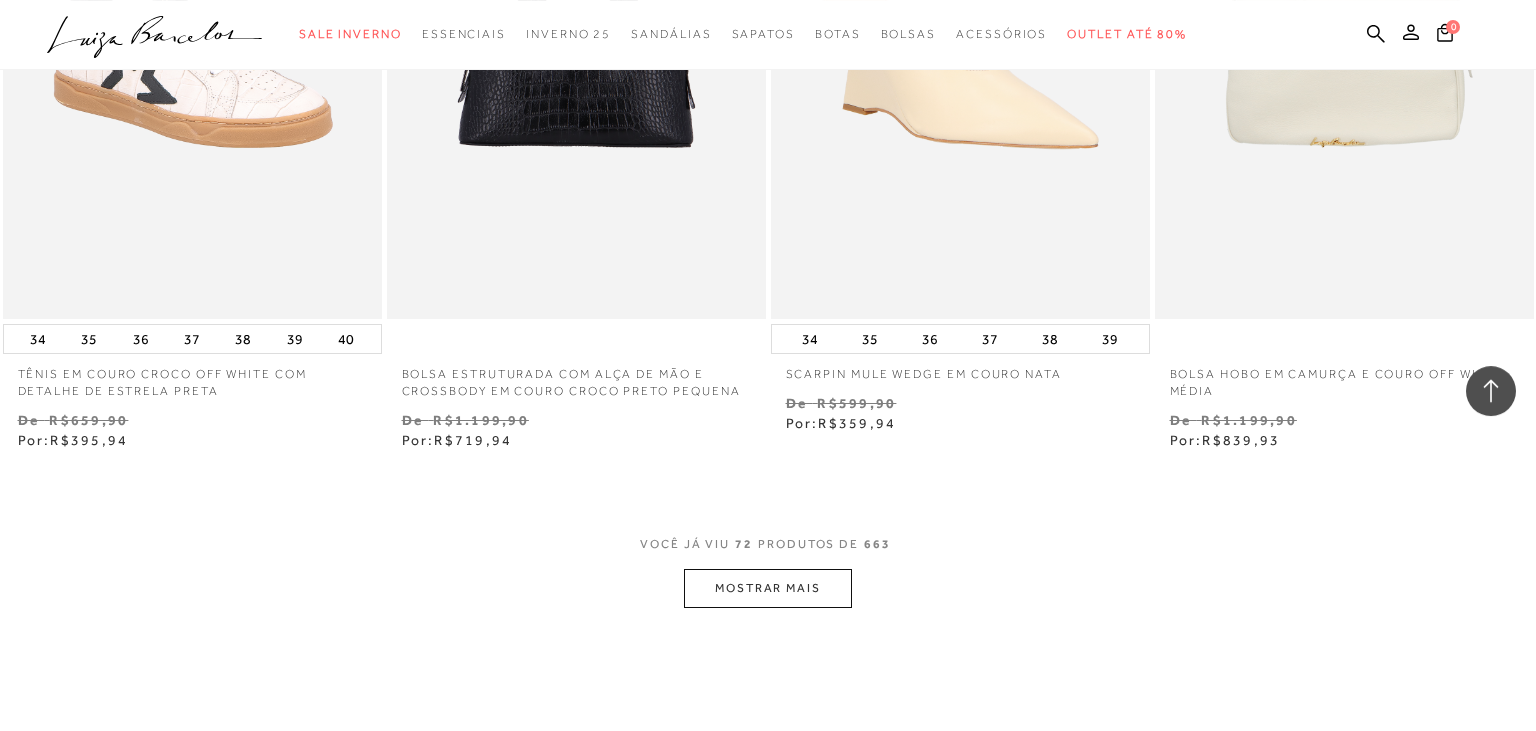 scroll, scrollTop: 12672, scrollLeft: 0, axis: vertical 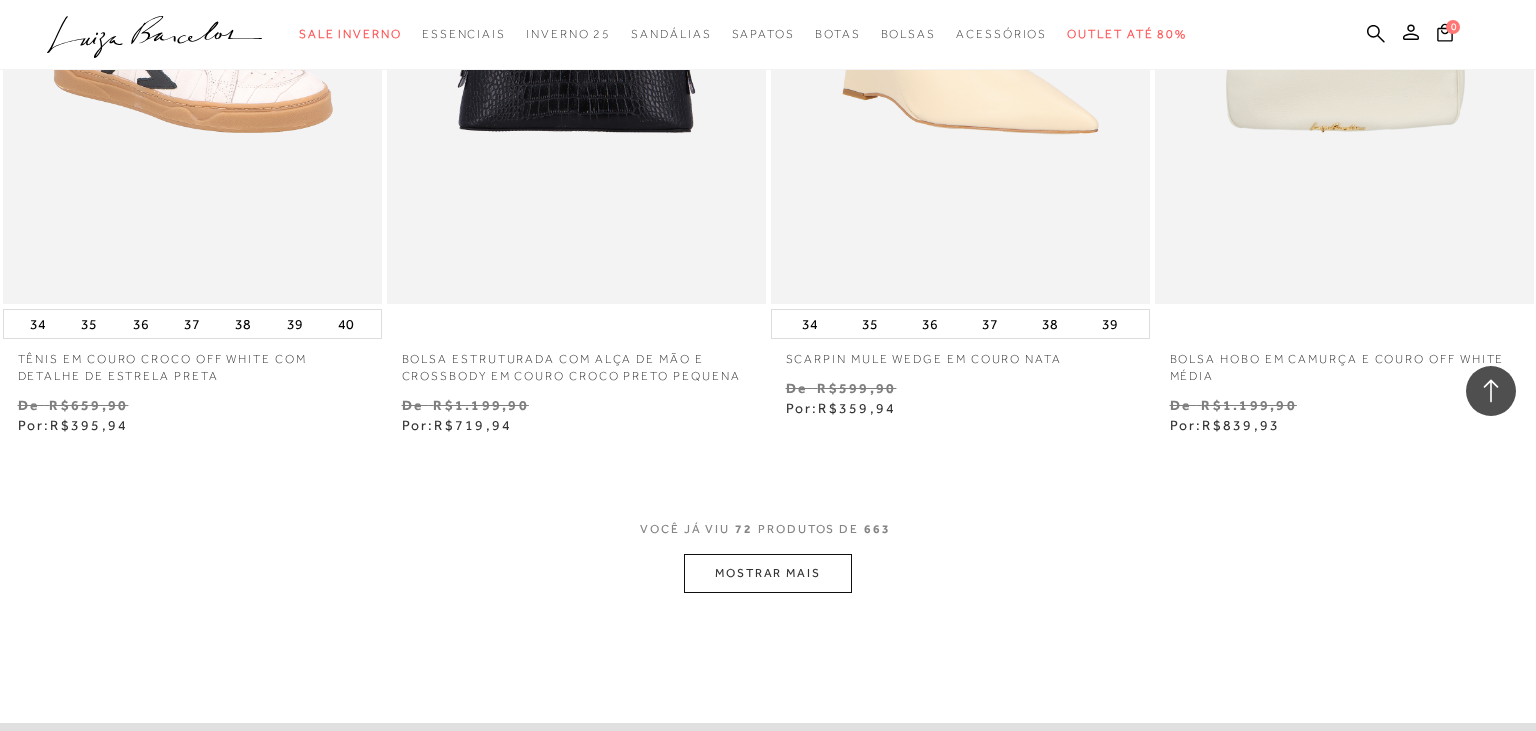 click on "MOSTRAR MAIS" at bounding box center [768, 573] 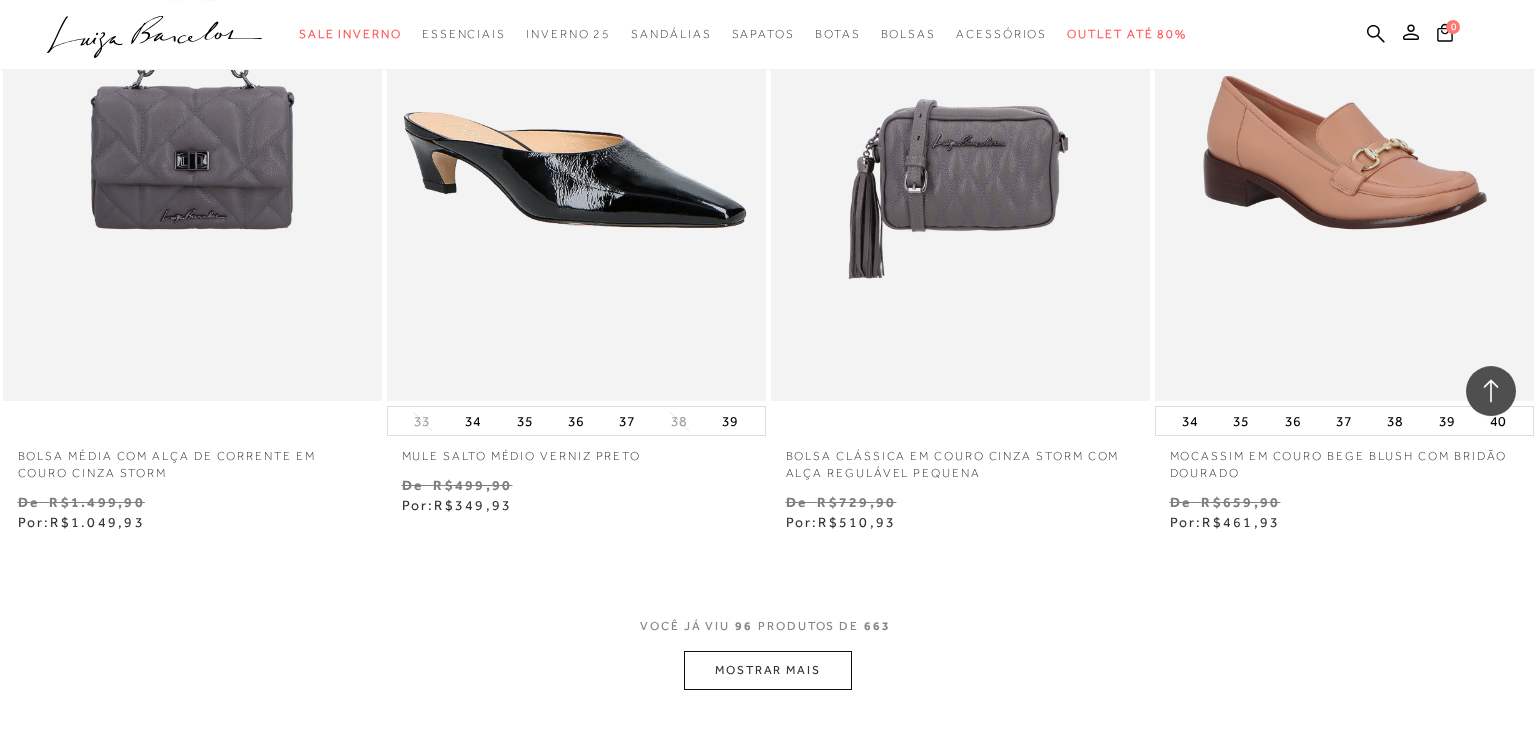 scroll, scrollTop: 17001, scrollLeft: 0, axis: vertical 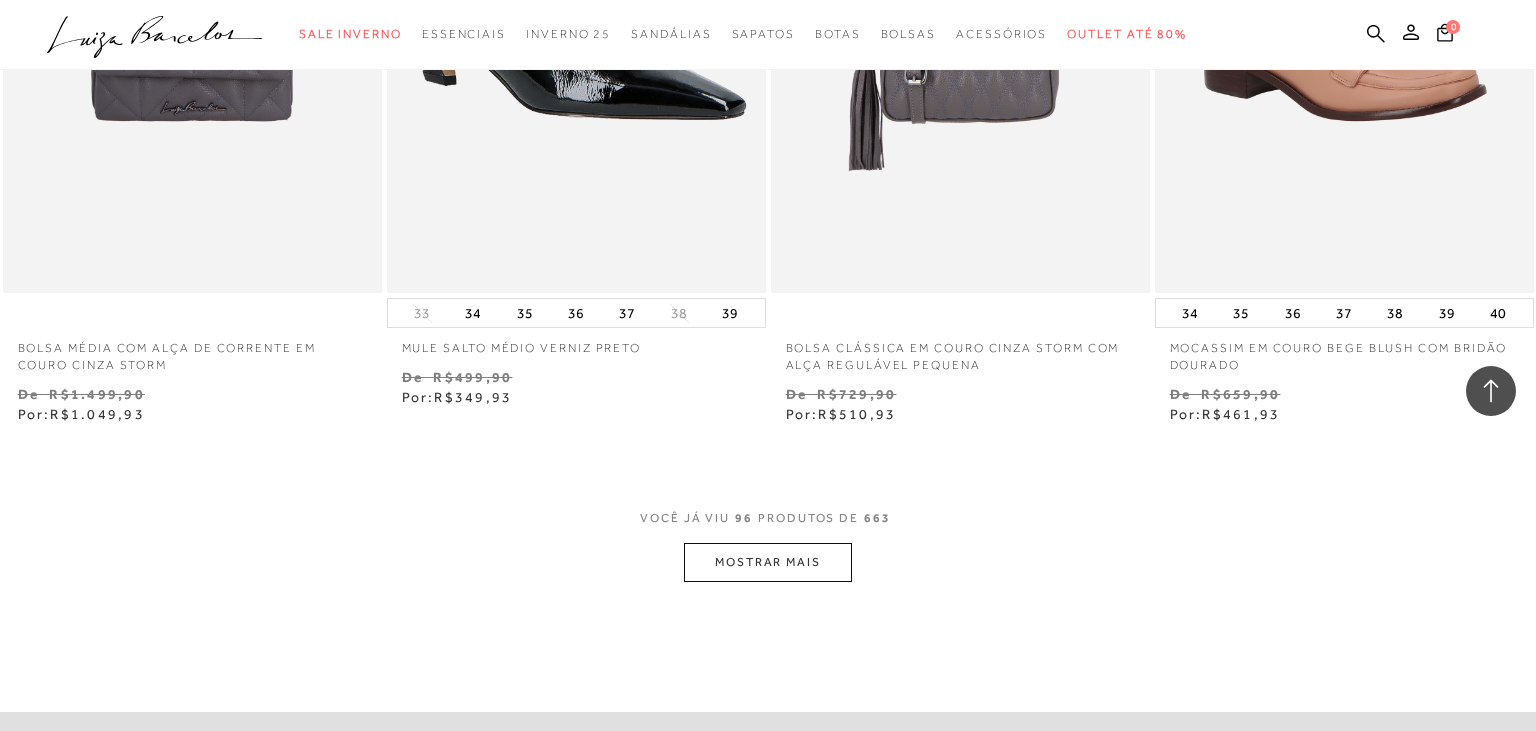 click on "MOSTRAR MAIS" at bounding box center (768, 562) 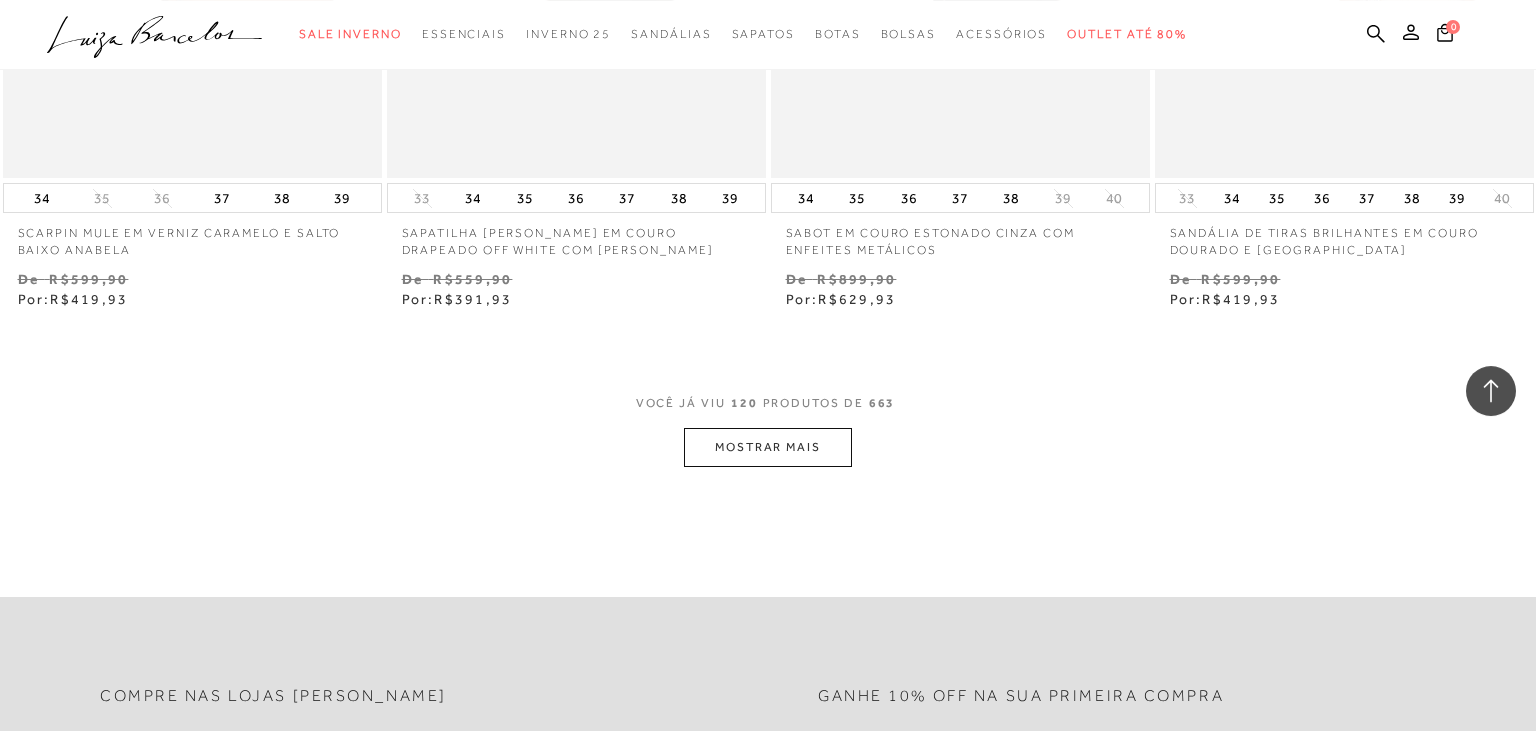 scroll, scrollTop: 21542, scrollLeft: 0, axis: vertical 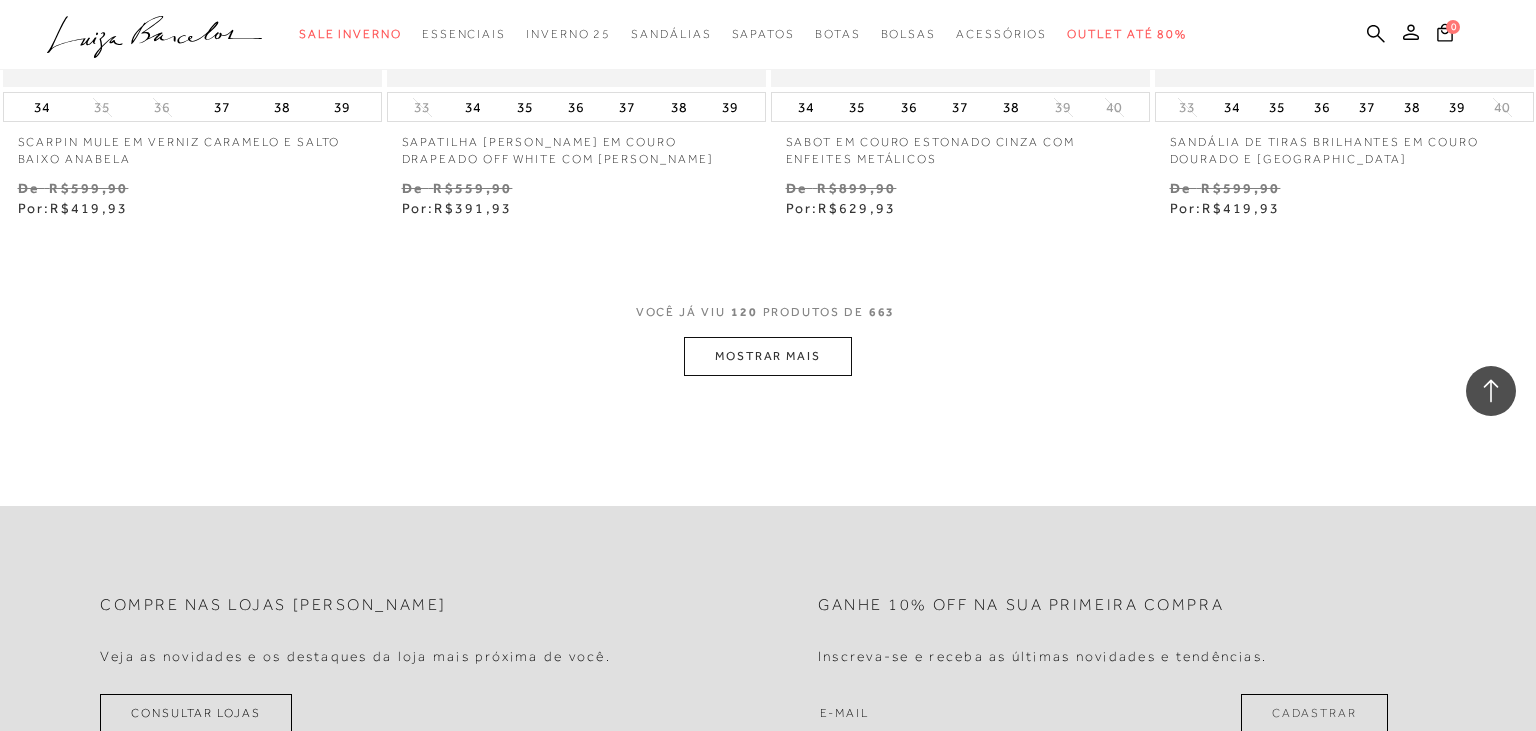 click on "MOSTRAR MAIS" at bounding box center [768, 356] 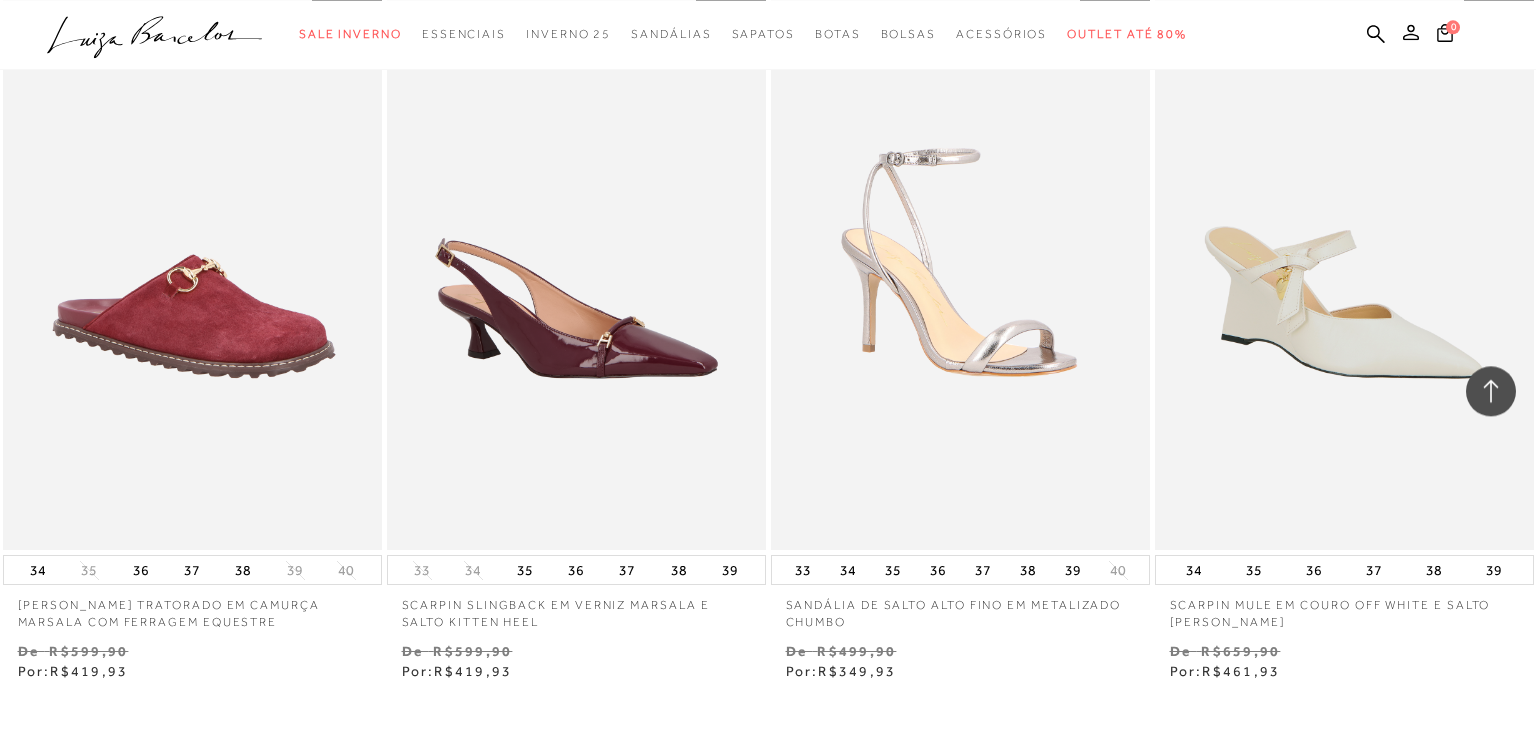 scroll, scrollTop: 25555, scrollLeft: 0, axis: vertical 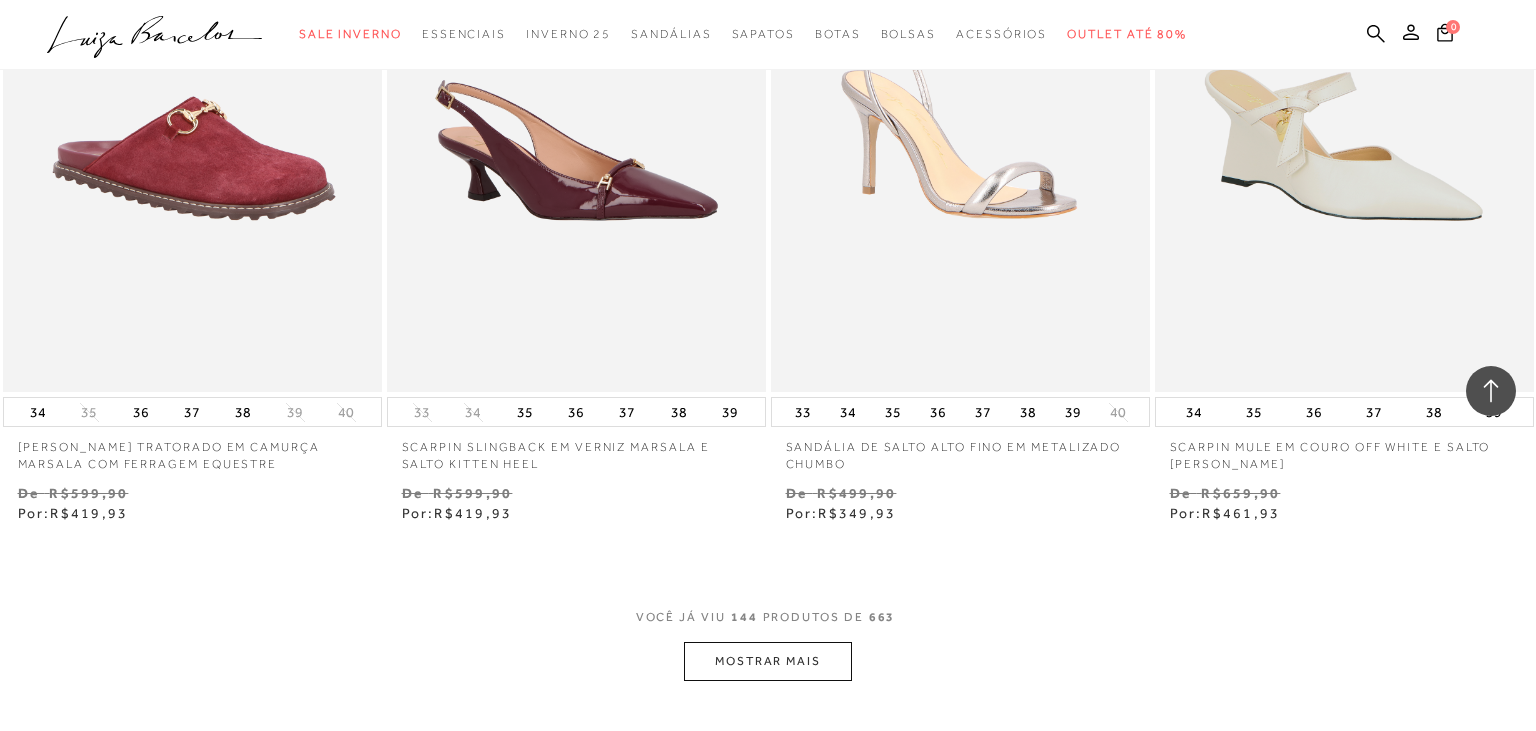 click on "MOSTRAR MAIS" at bounding box center [768, 661] 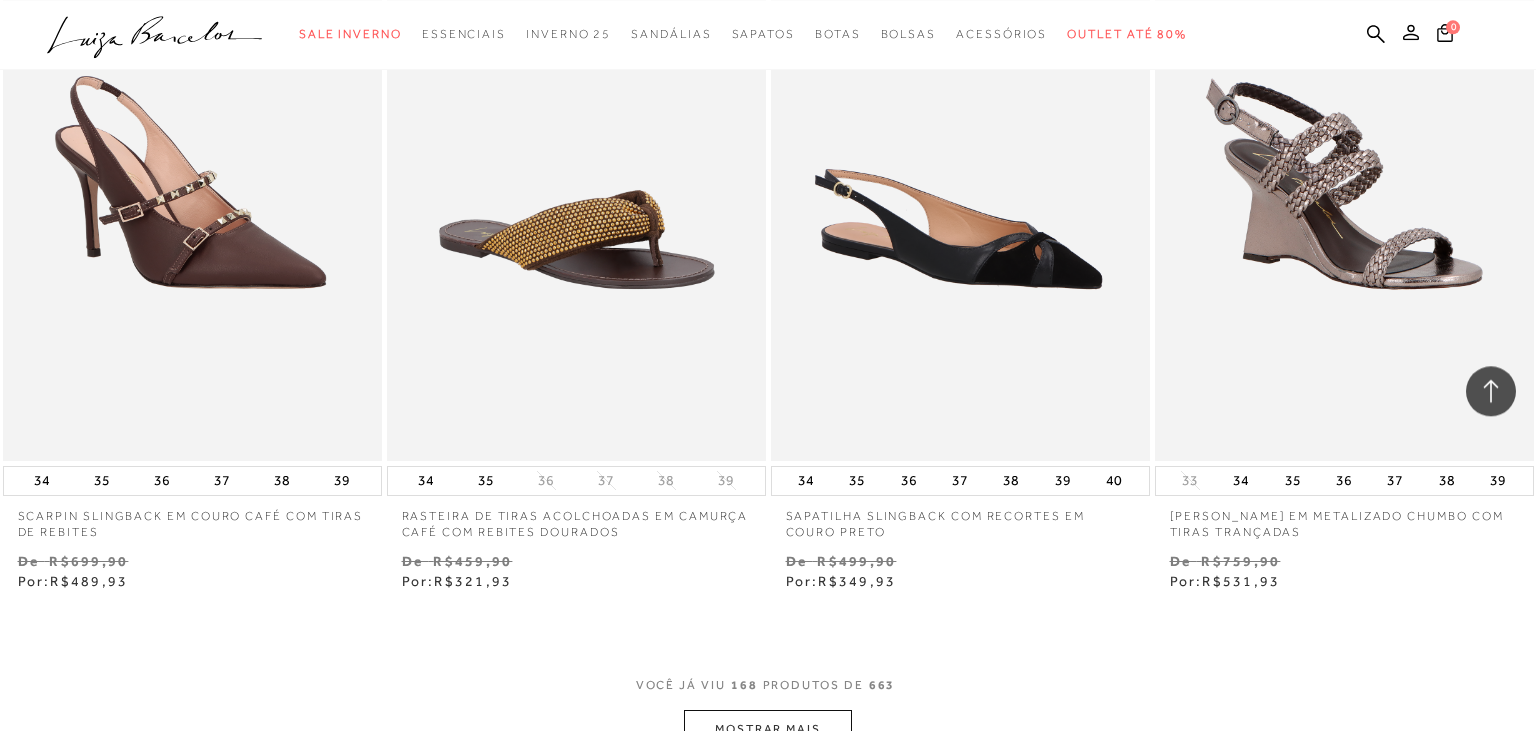 scroll, scrollTop: 29884, scrollLeft: 0, axis: vertical 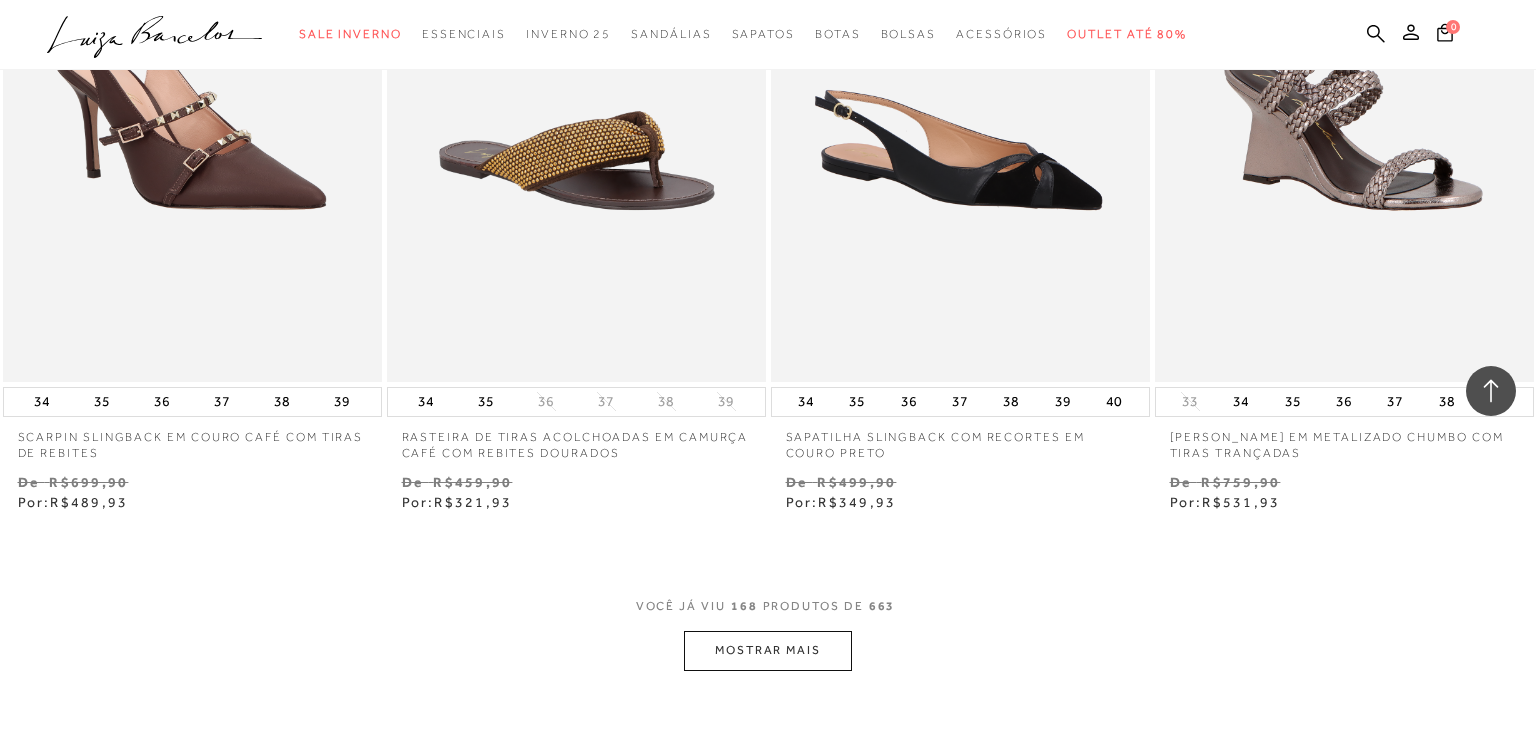 click on "A página Coleção é mostrada na exibição em grade
MULE PEEP TOE EM COURO CROCO CAFÉ DE [GEOGRAPHIC_DATA]
30% OFF" at bounding box center (768, -14538) 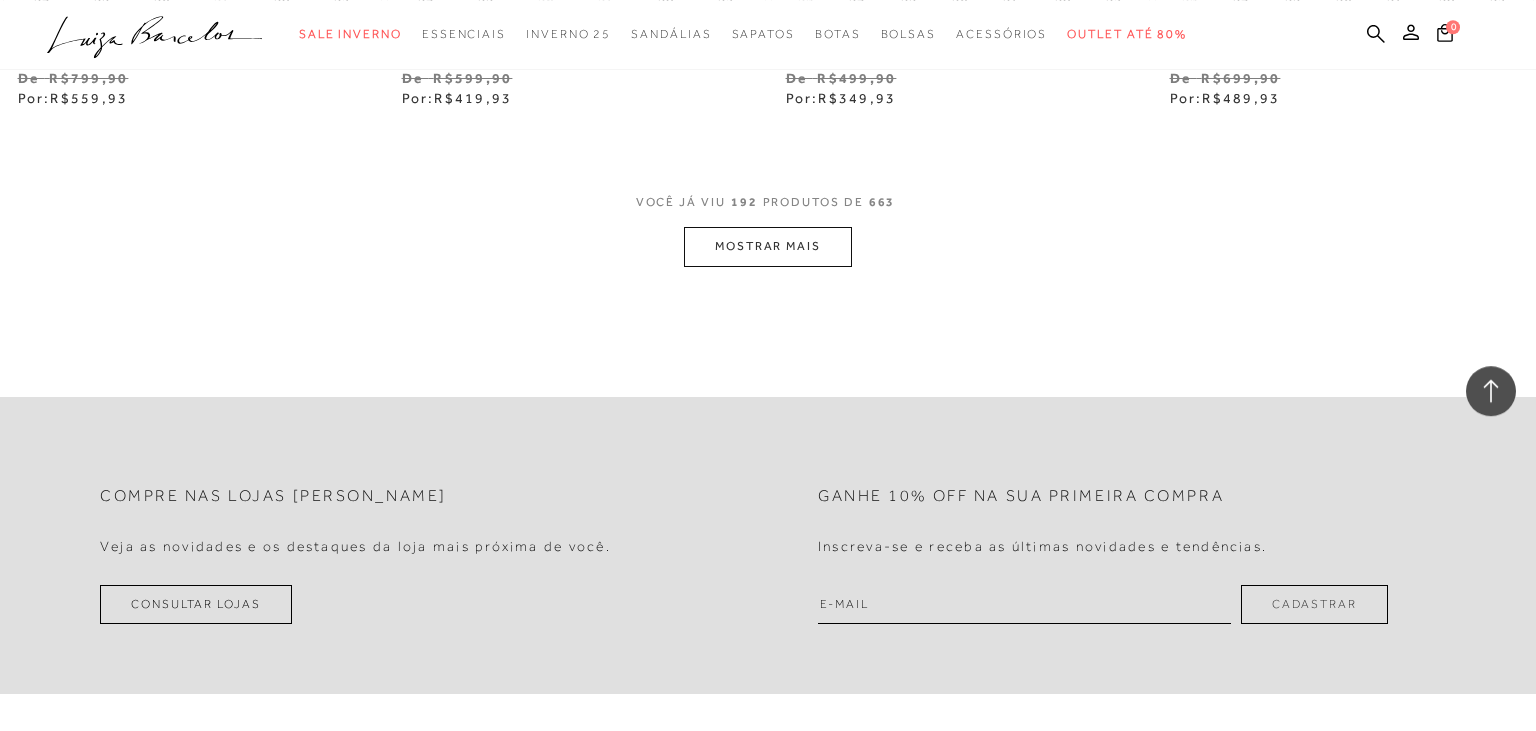 scroll, scrollTop: 34636, scrollLeft: 0, axis: vertical 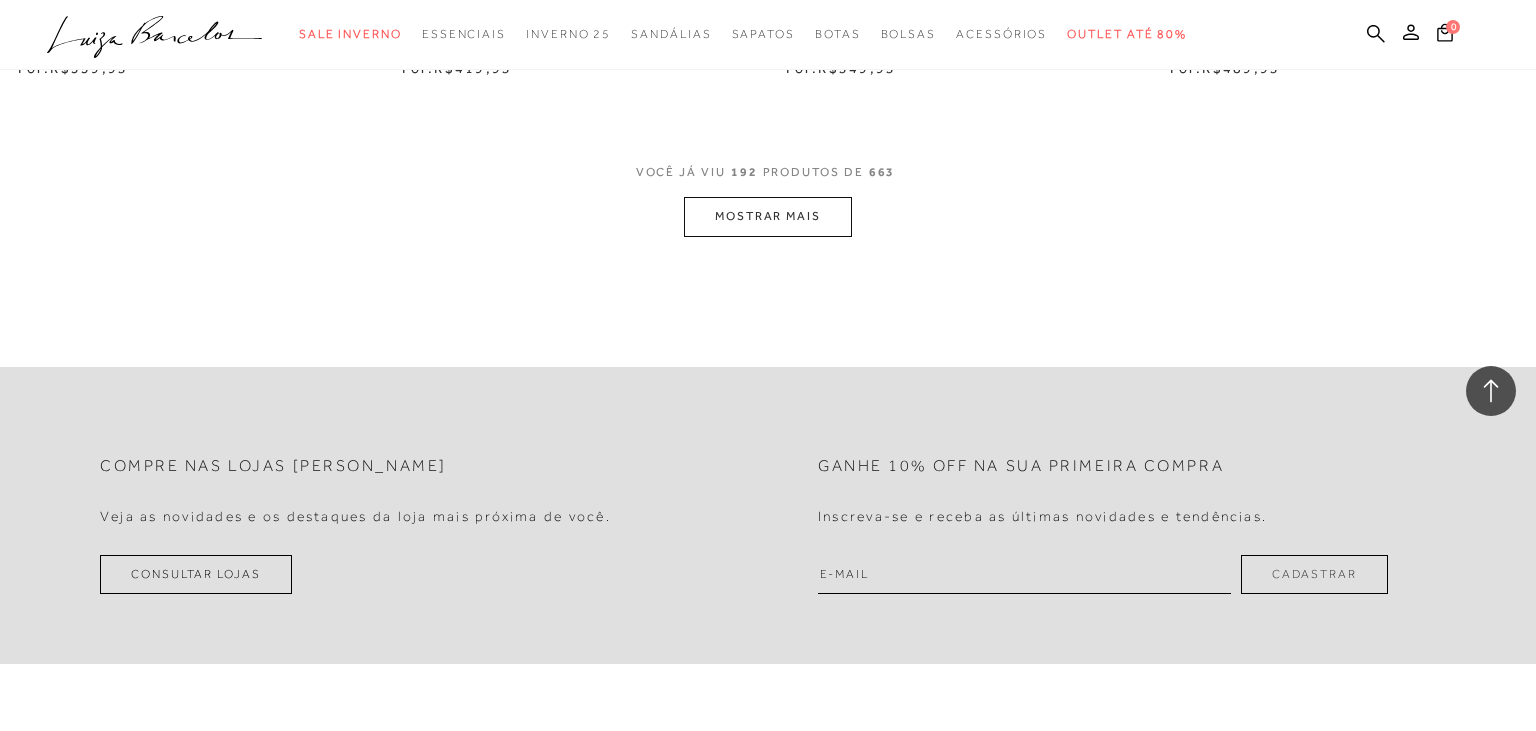 click on "MOSTRAR MAIS" at bounding box center [768, 216] 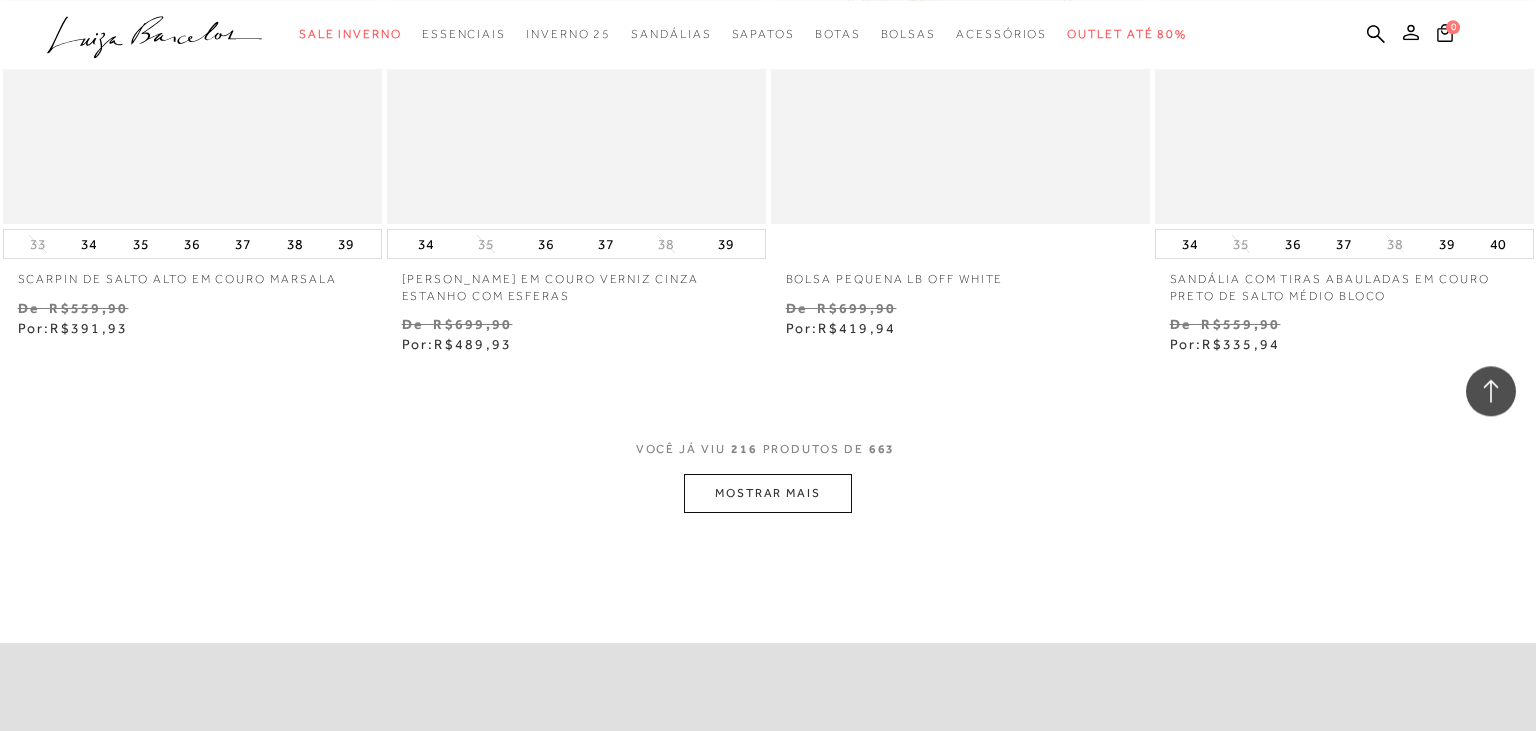 scroll, scrollTop: 38544, scrollLeft: 0, axis: vertical 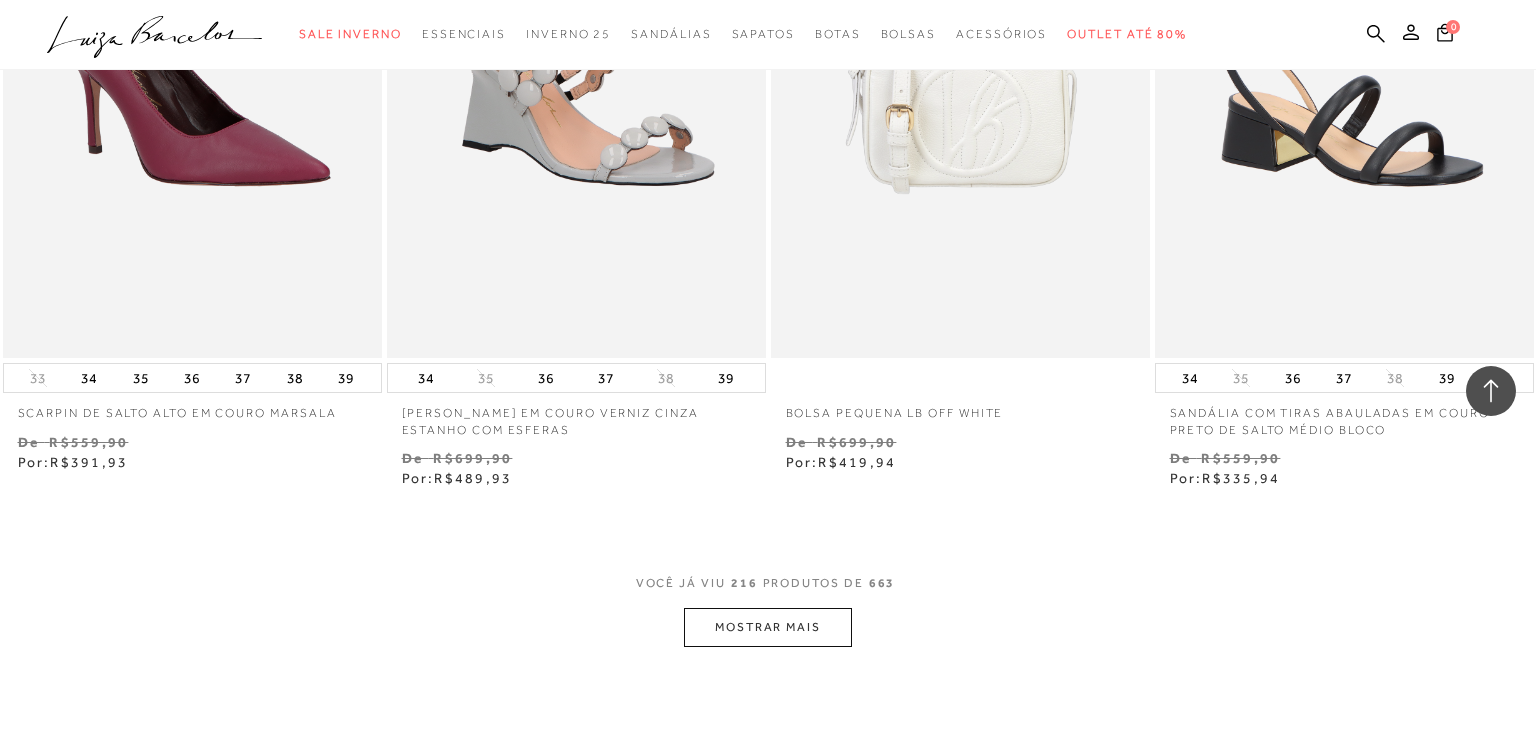 click on "MOSTRAR MAIS" at bounding box center [768, 627] 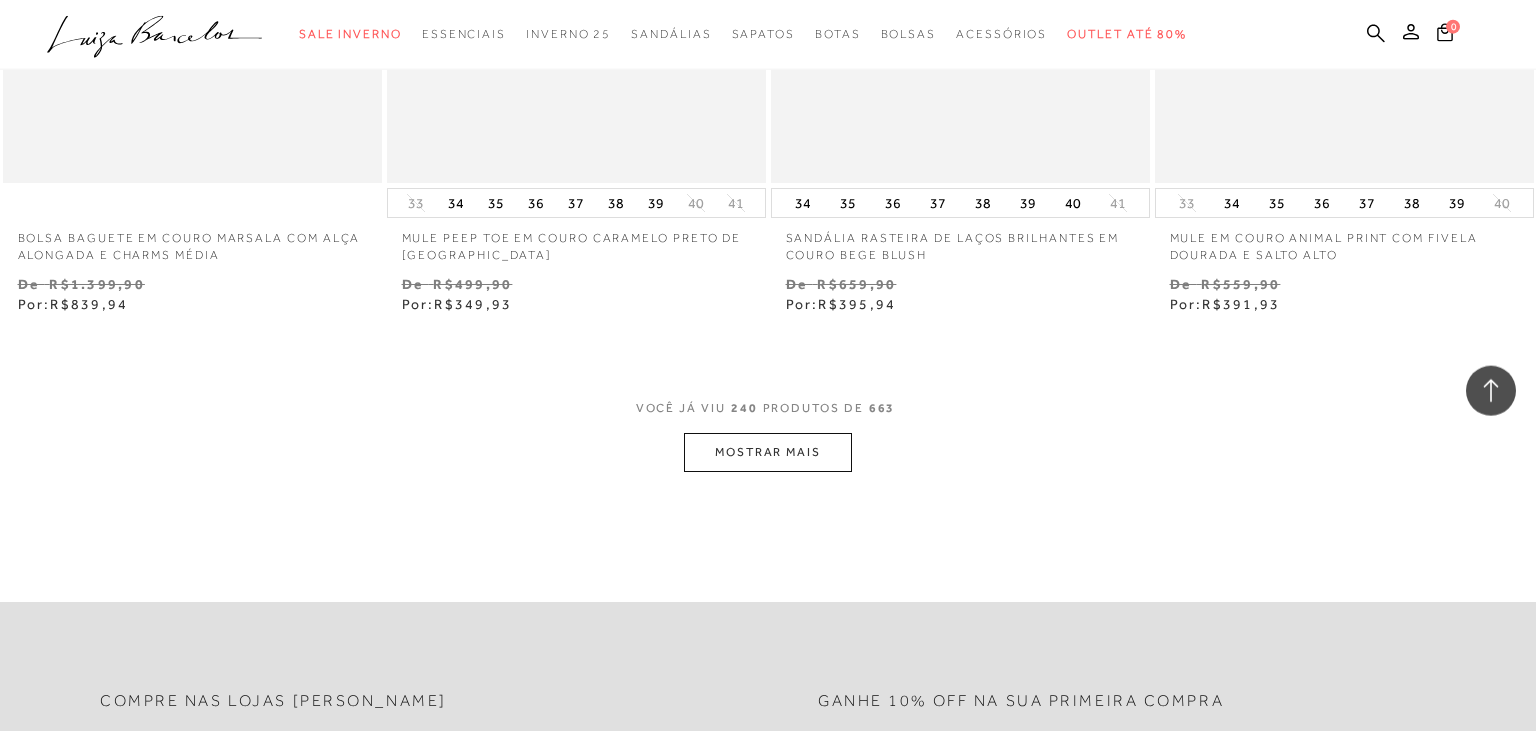 scroll, scrollTop: 42979, scrollLeft: 0, axis: vertical 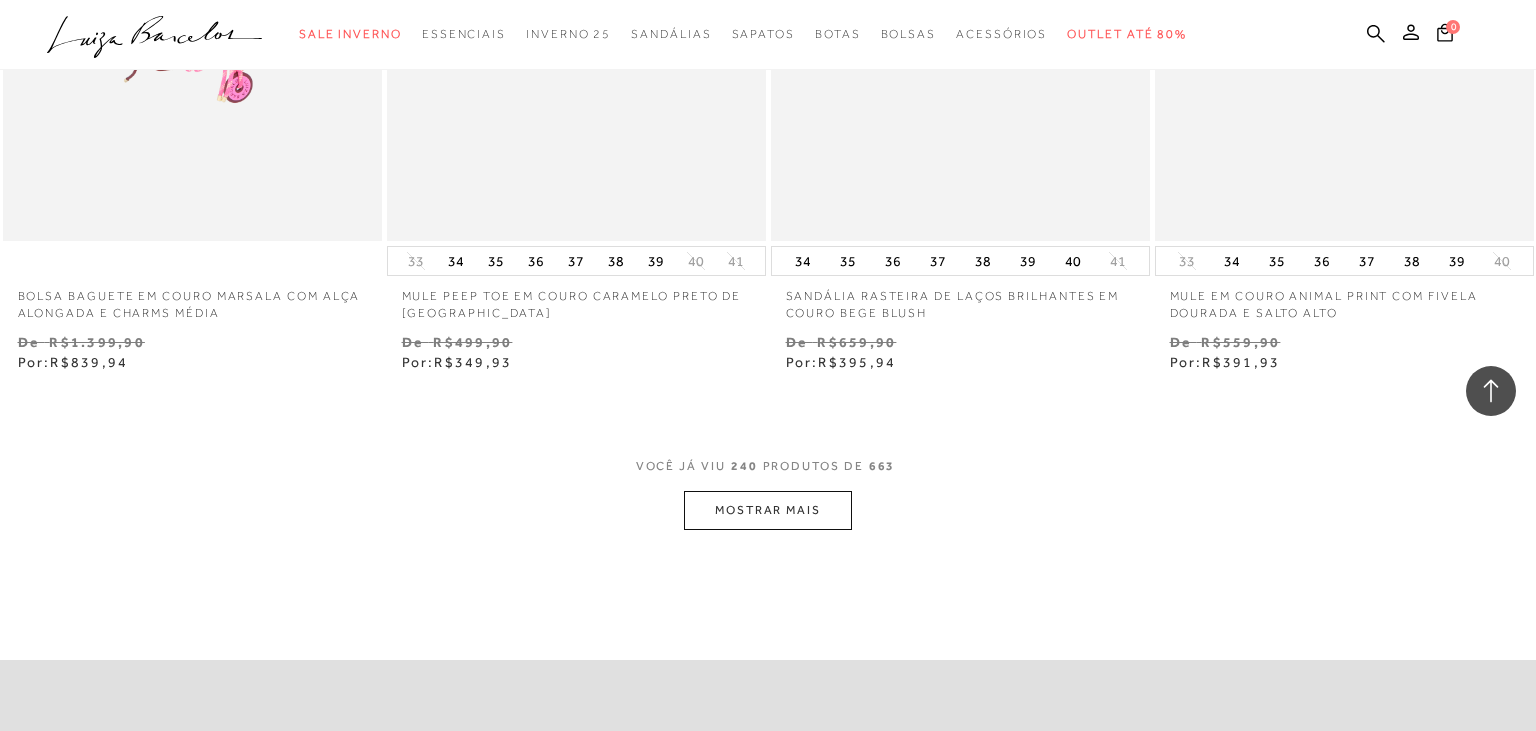 click on "MOSTRAR MAIS" at bounding box center [768, 510] 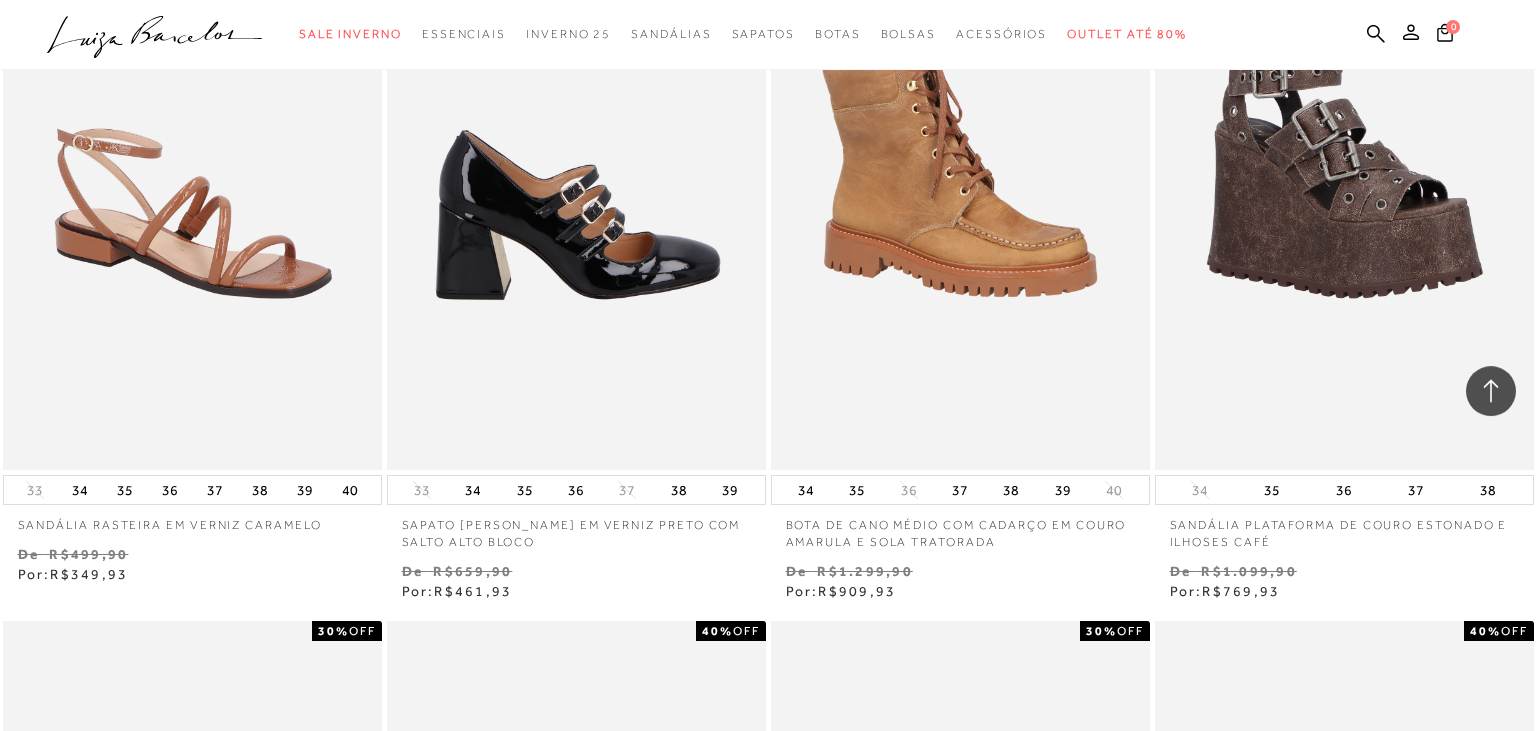 scroll, scrollTop: 44774, scrollLeft: 0, axis: vertical 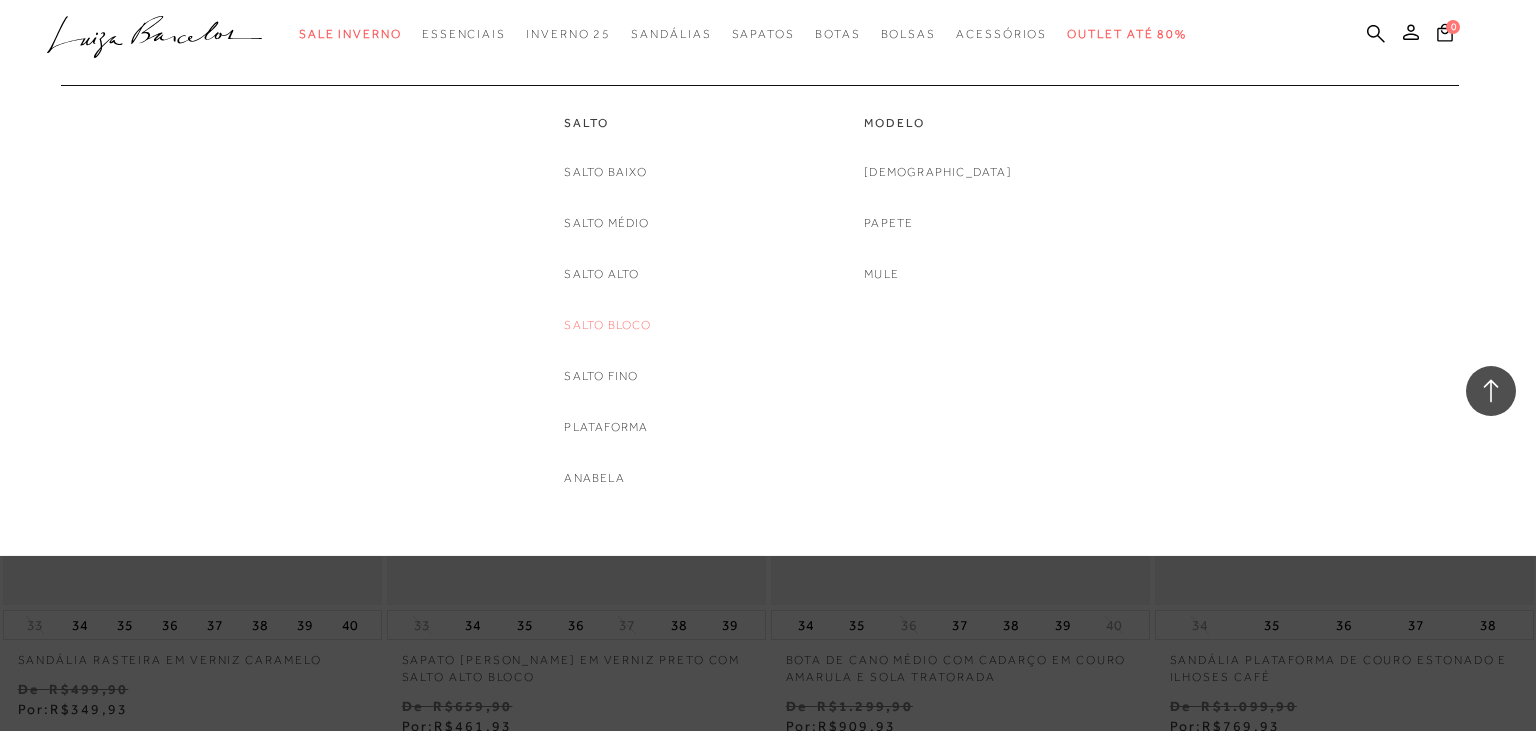 click on "Salto Bloco" at bounding box center (607, 325) 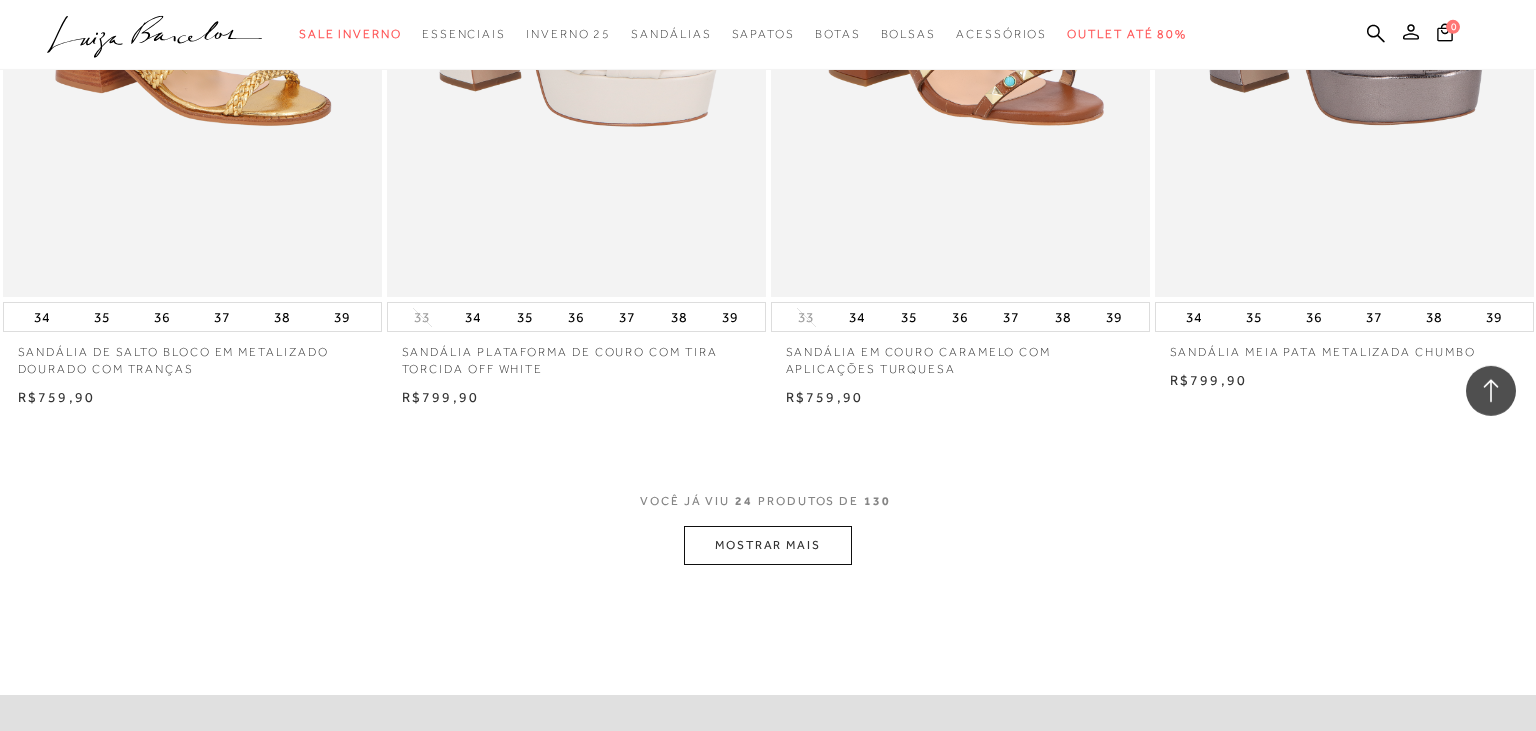 scroll, scrollTop: 3907, scrollLeft: 0, axis: vertical 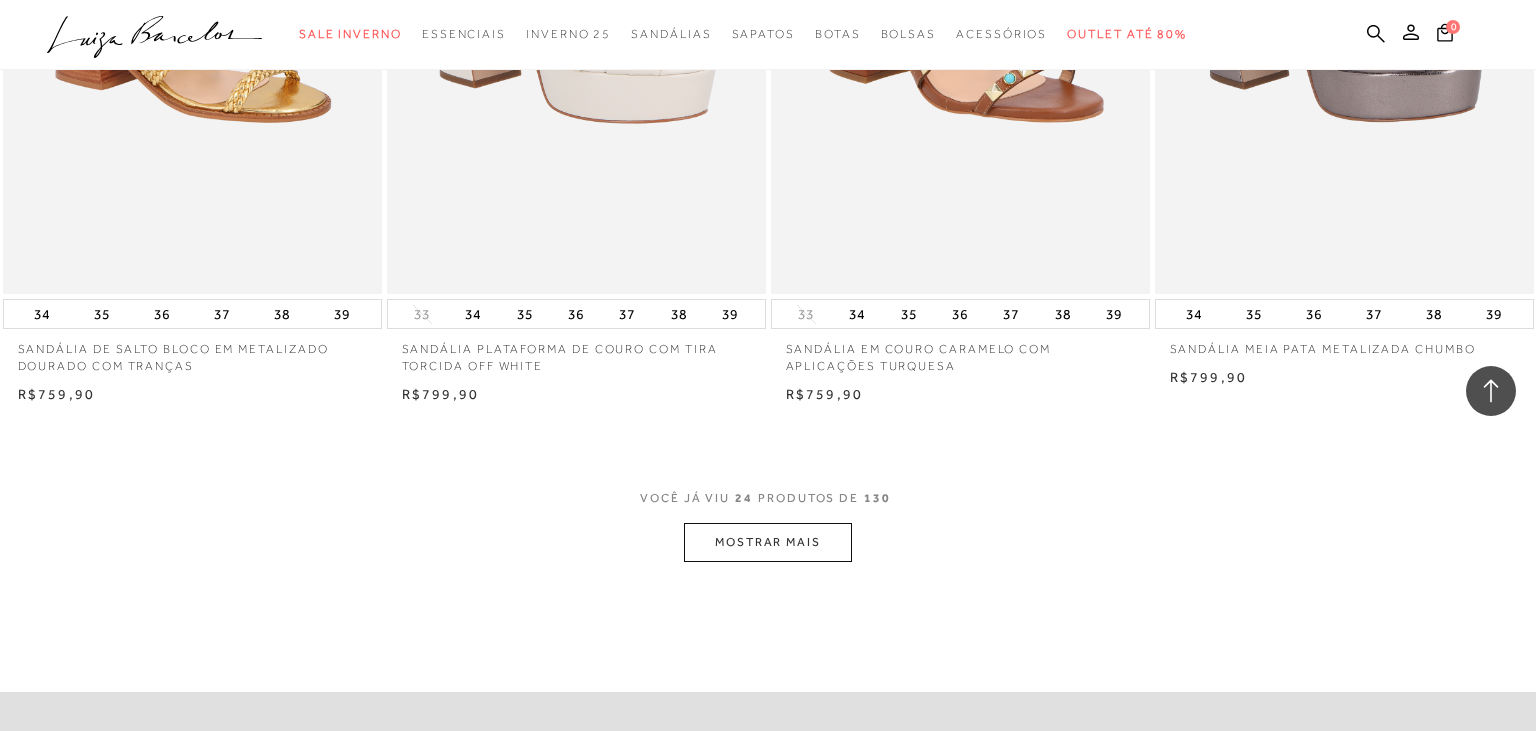 click on "MOSTRAR MAIS" at bounding box center [768, 542] 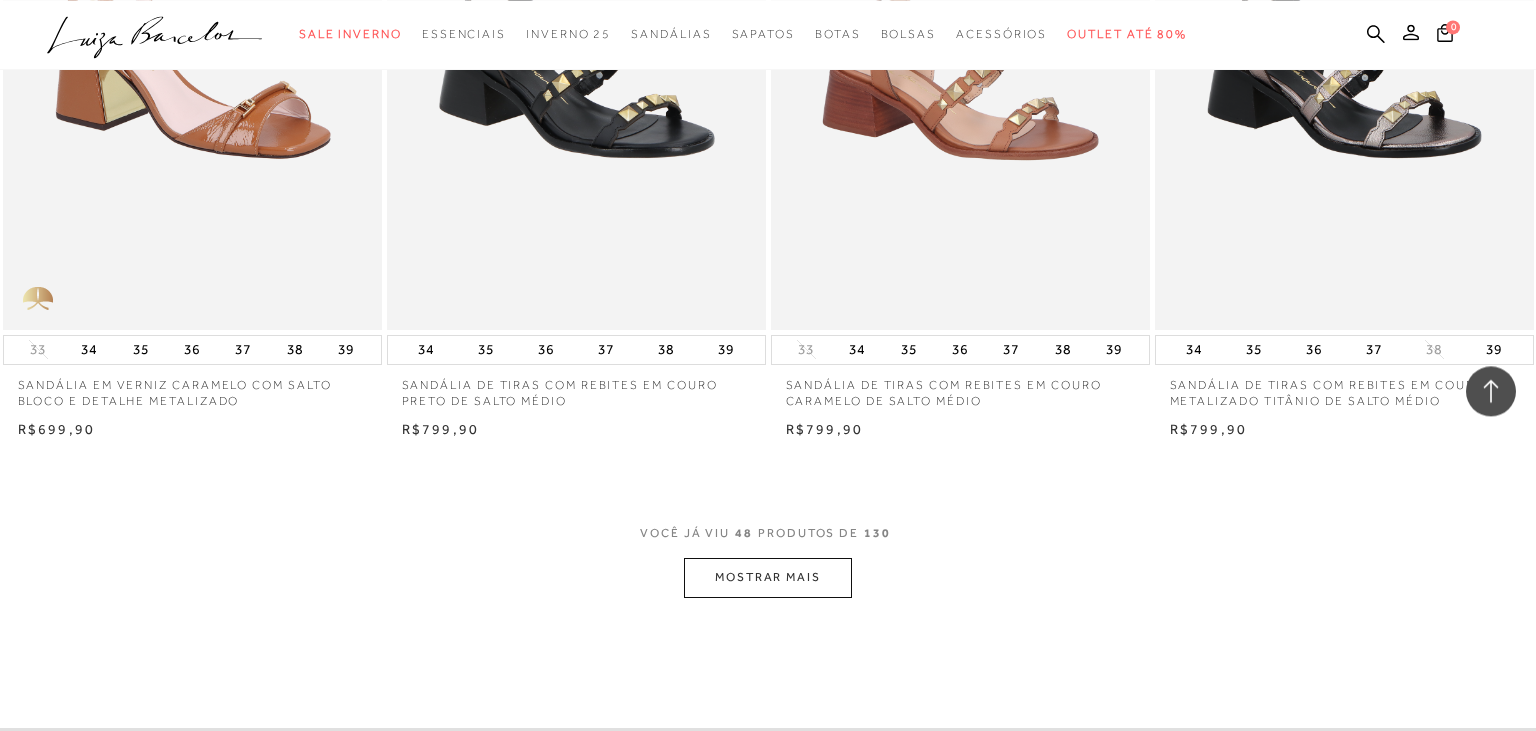 scroll, scrollTop: 8236, scrollLeft: 0, axis: vertical 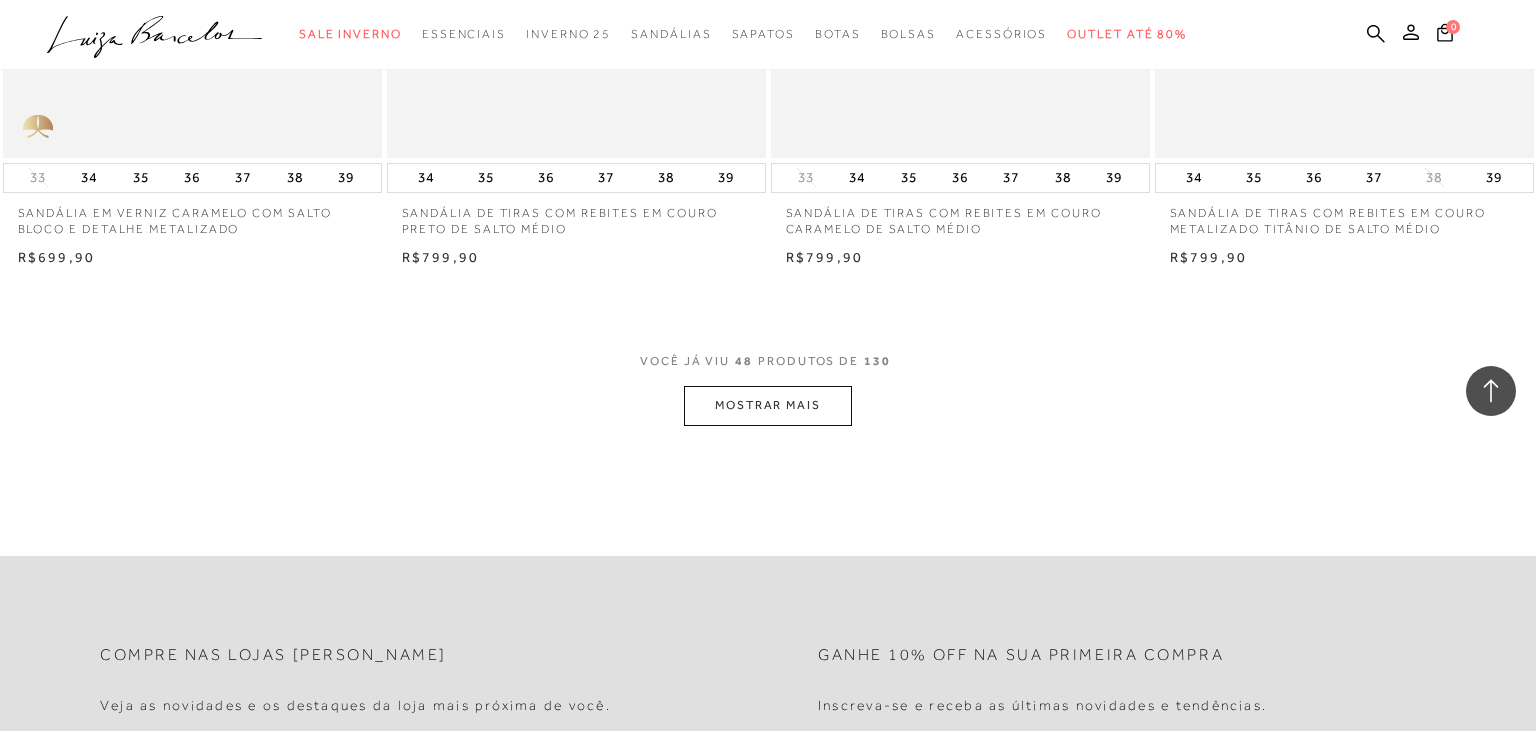 click on "MOSTRAR MAIS" at bounding box center (768, 405) 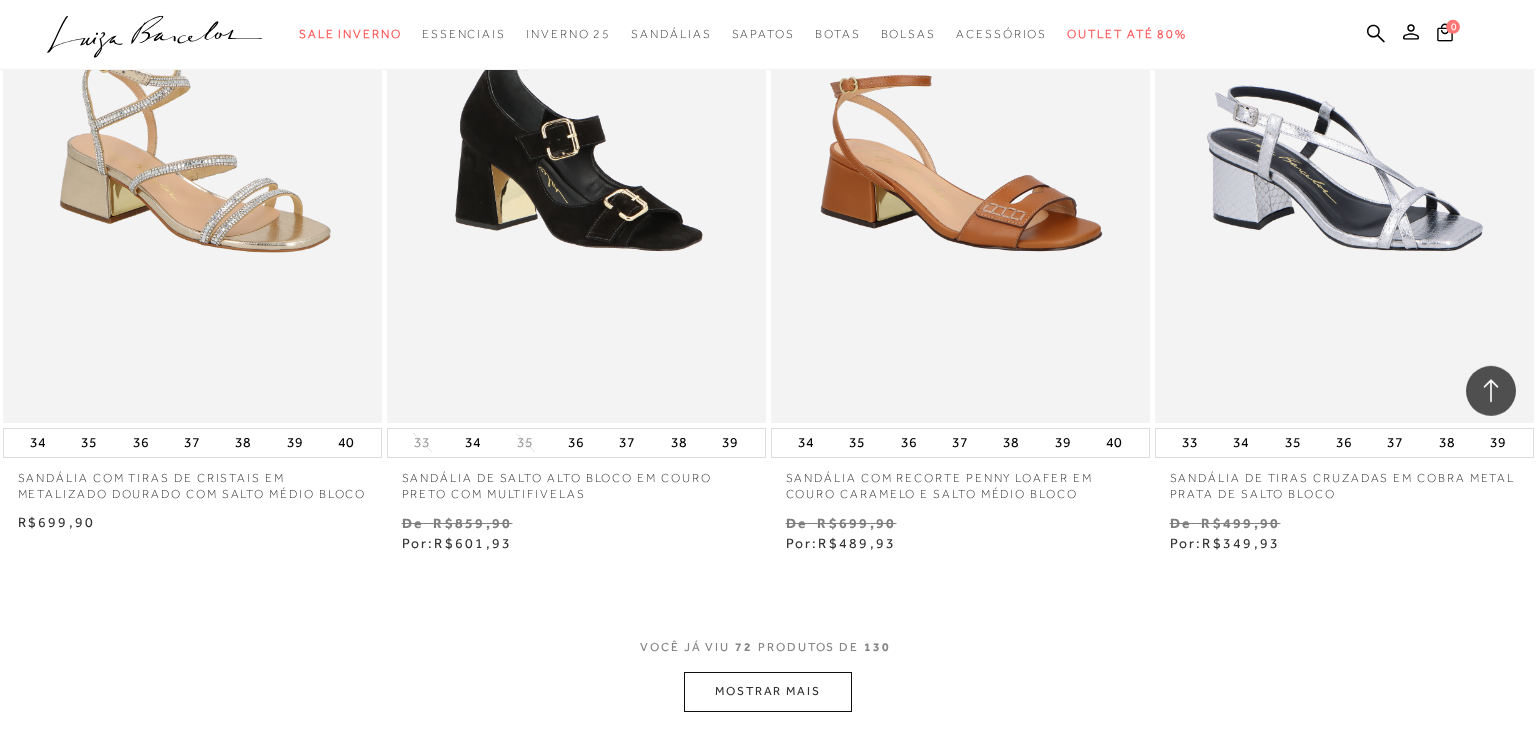 scroll, scrollTop: 12566, scrollLeft: 0, axis: vertical 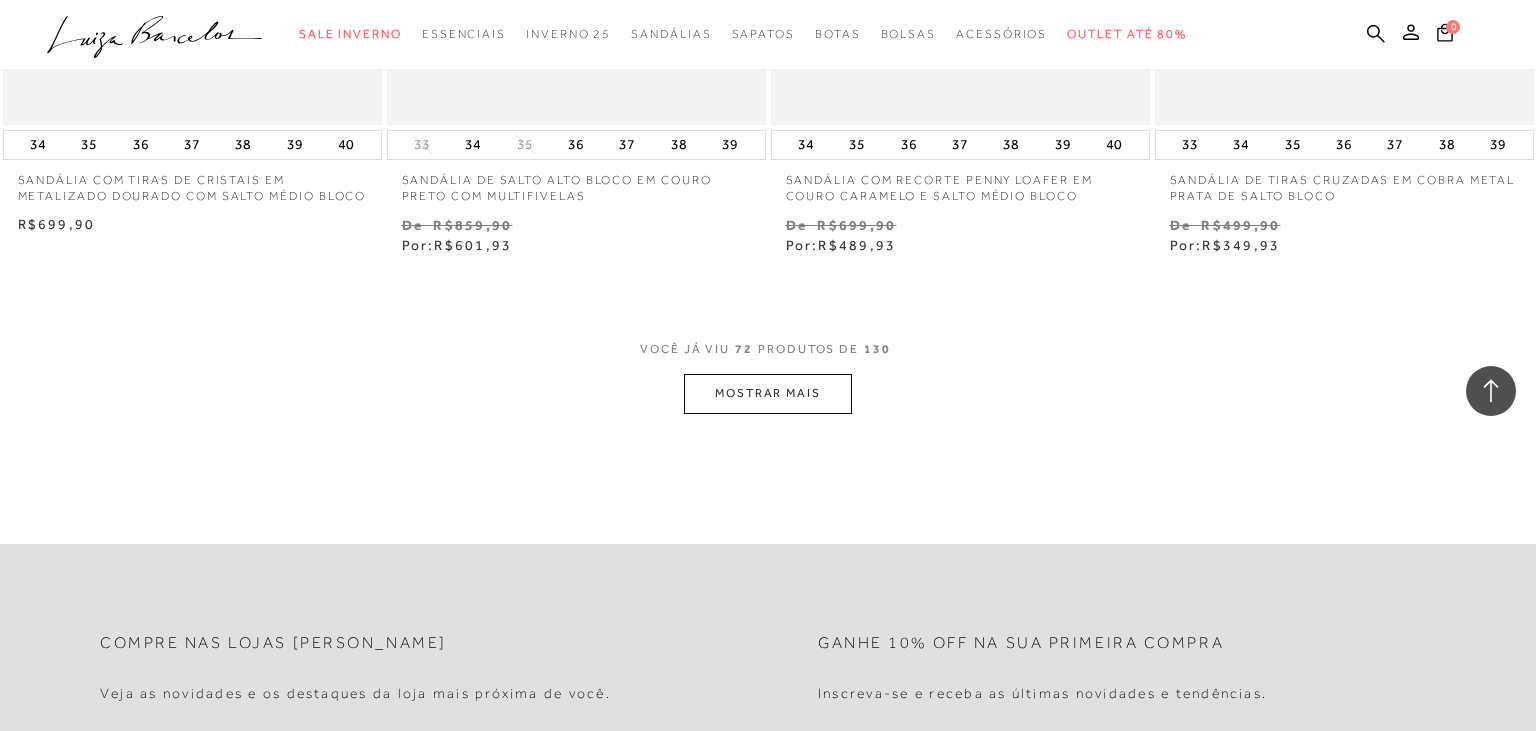 click on "MOSTRAR MAIS" at bounding box center (768, 393) 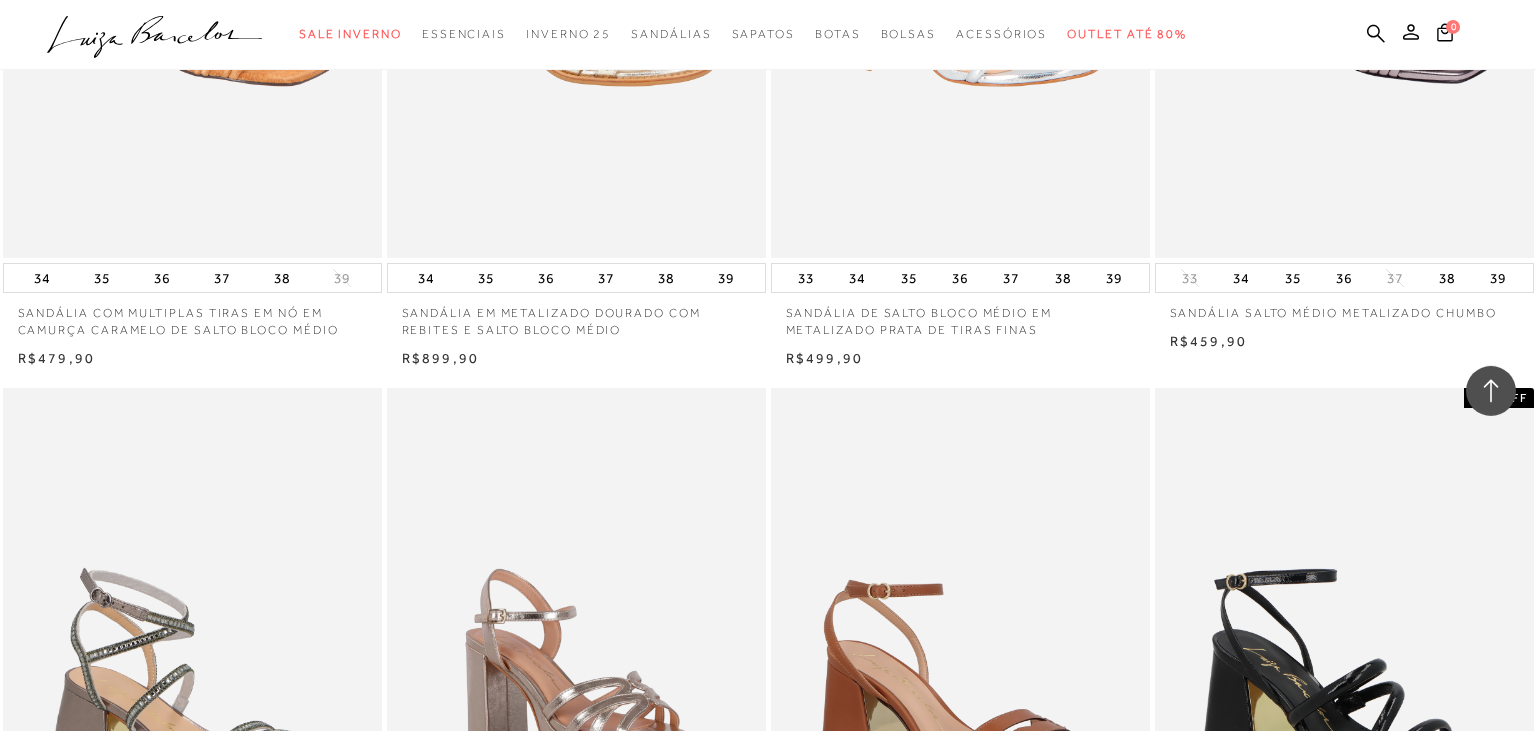 scroll, scrollTop: 15840, scrollLeft: 0, axis: vertical 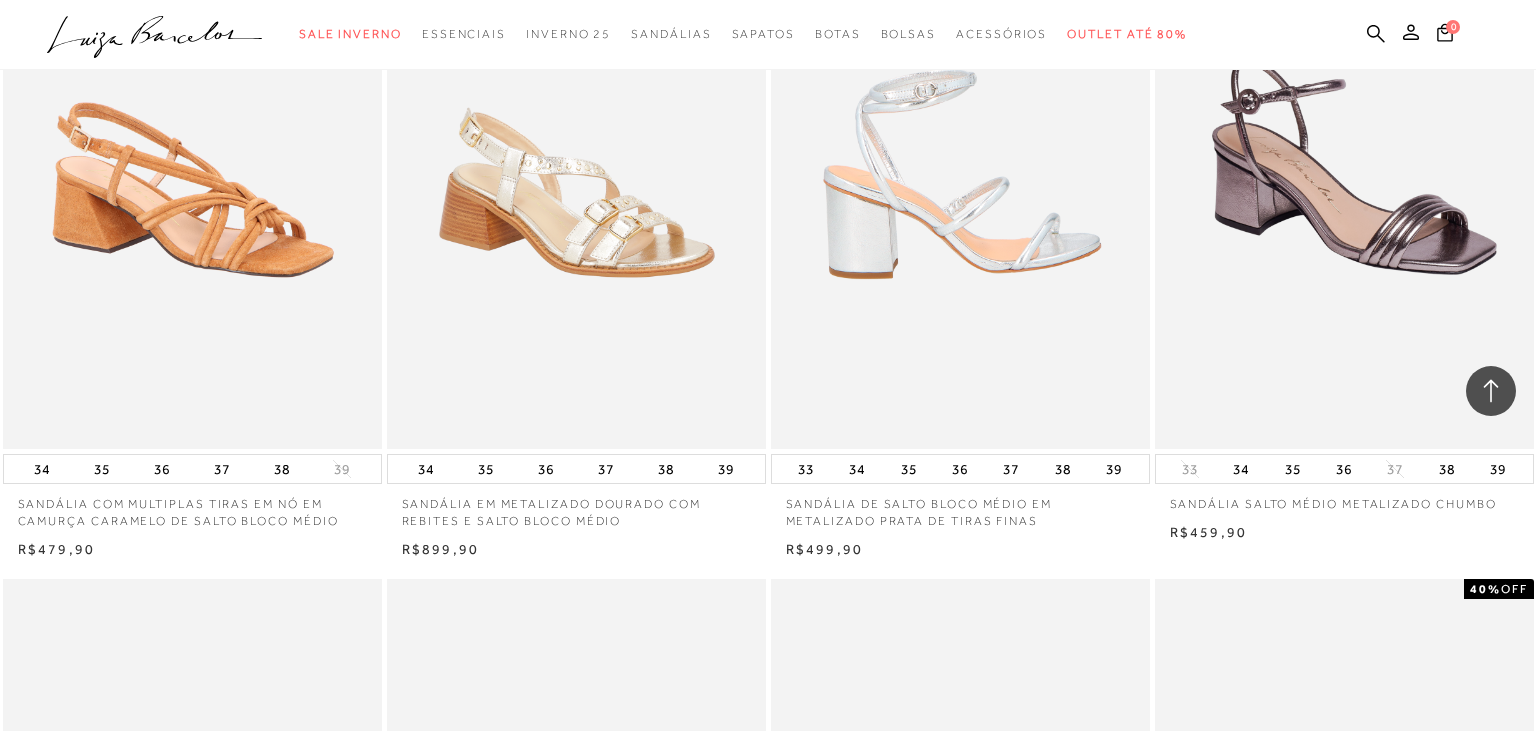 click at bounding box center (961, 165) 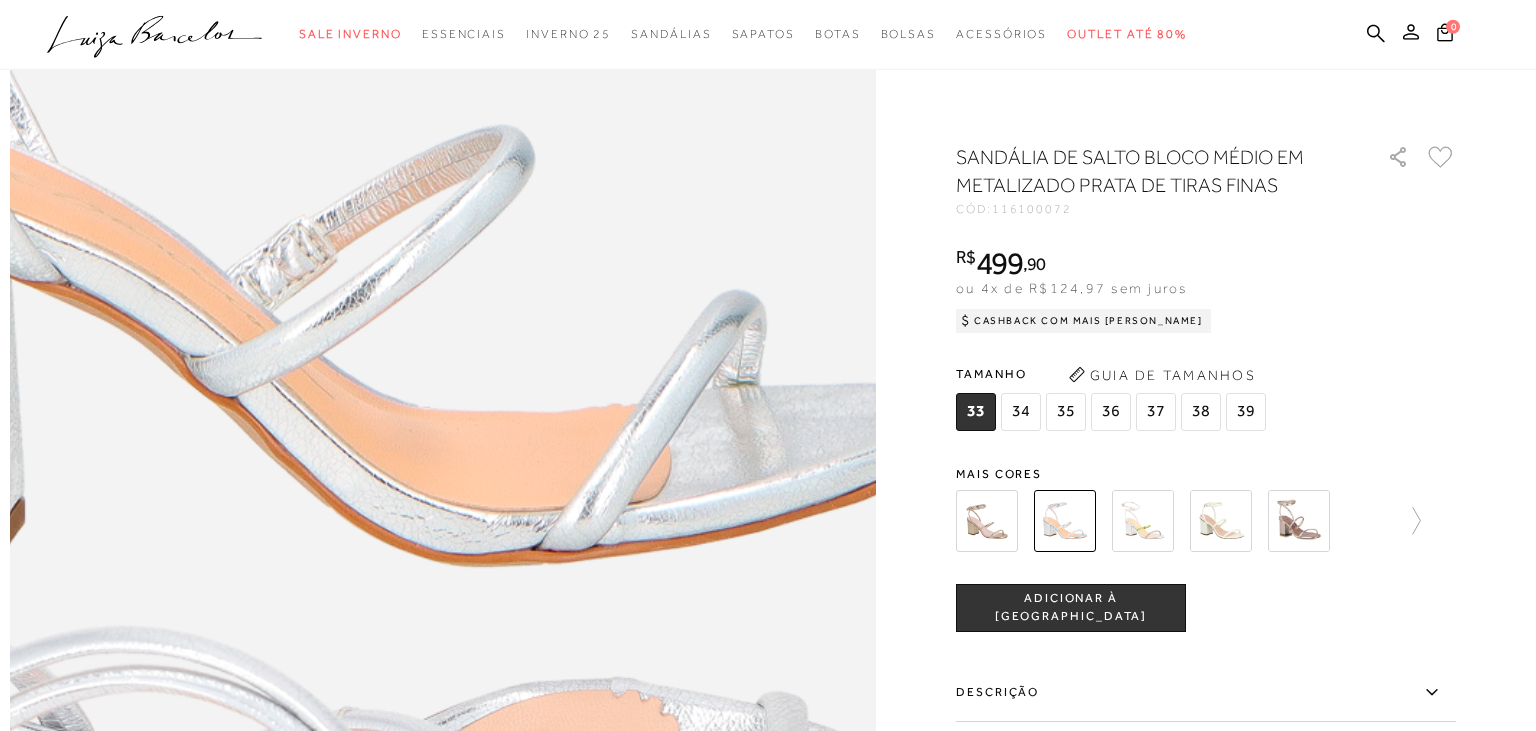 scroll, scrollTop: 1372, scrollLeft: 0, axis: vertical 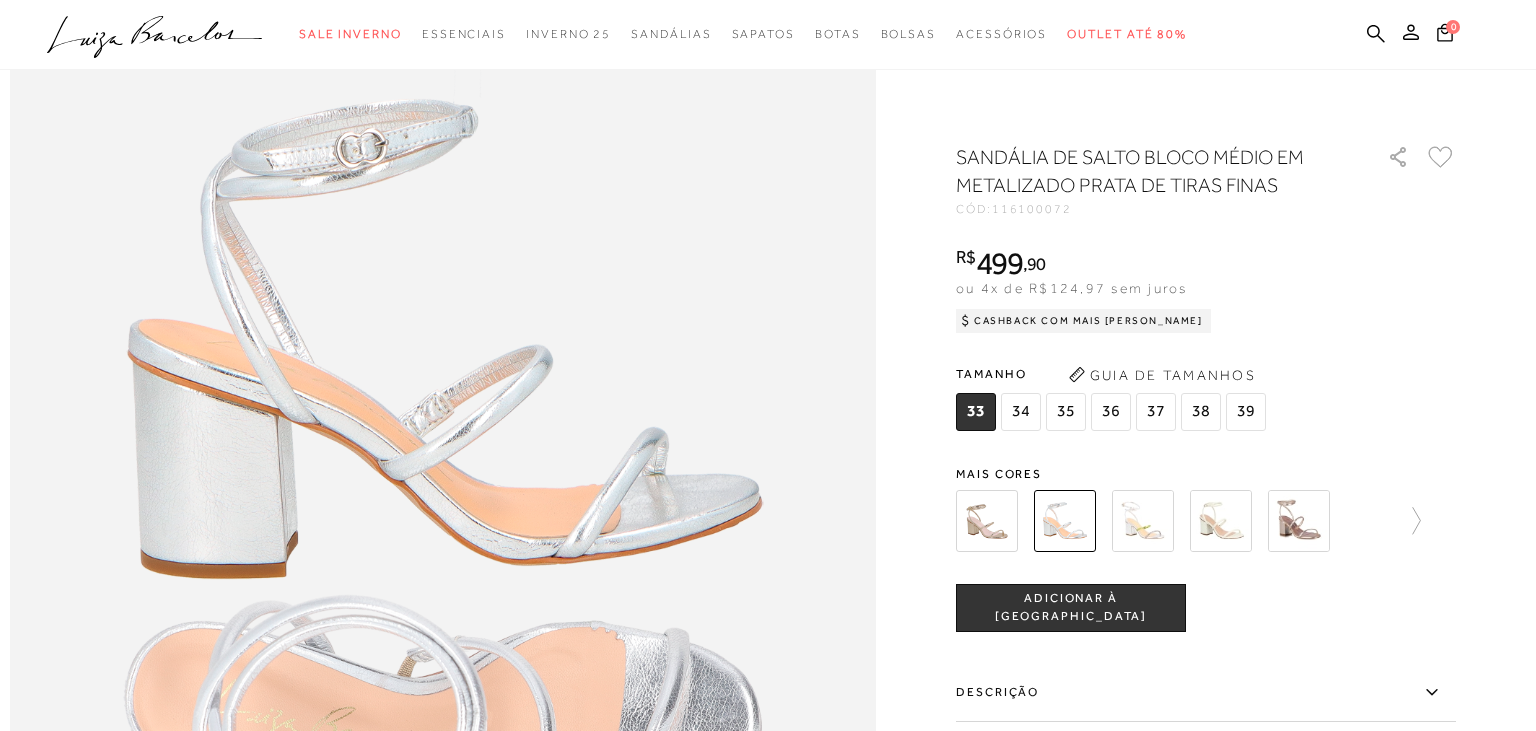 click at bounding box center [987, 521] 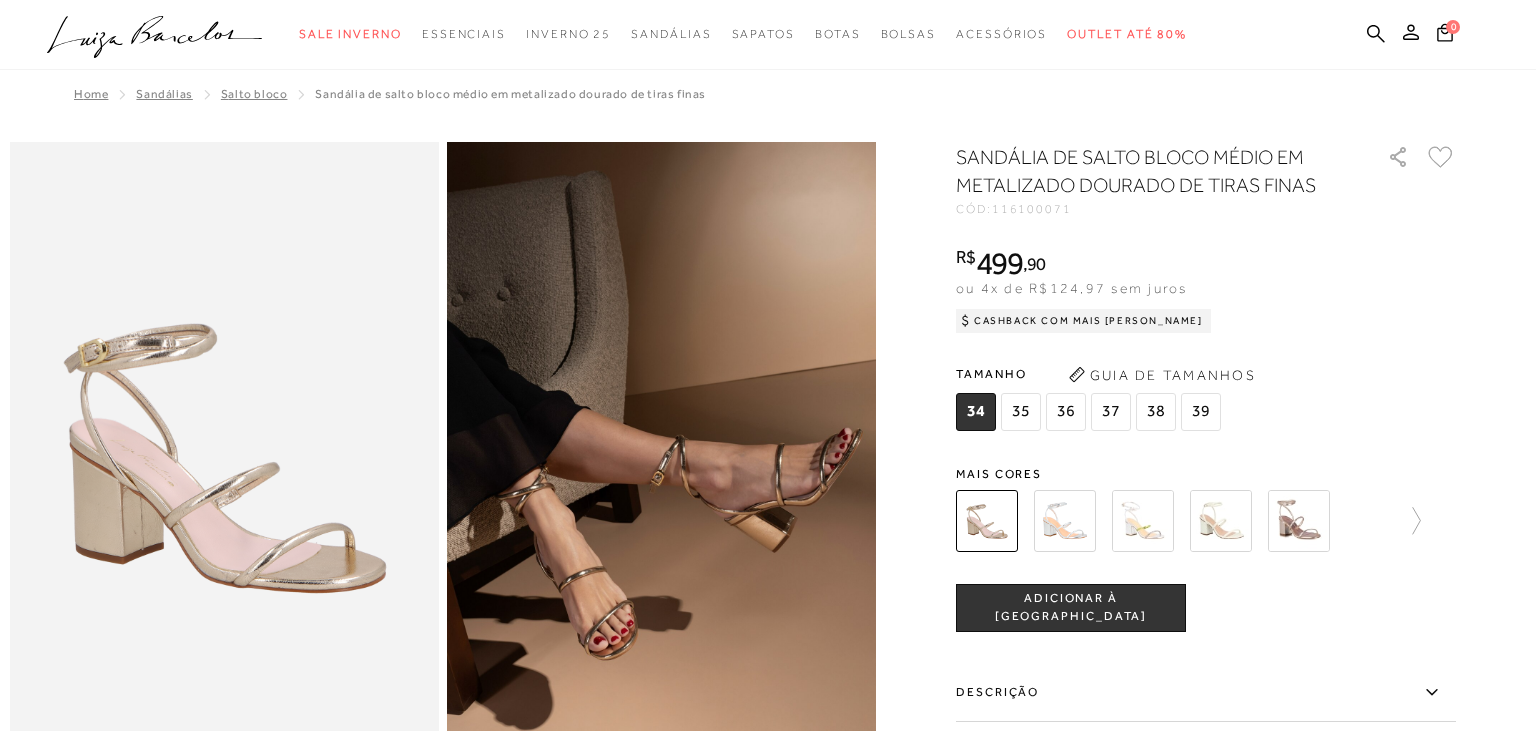 scroll, scrollTop: 105, scrollLeft: 0, axis: vertical 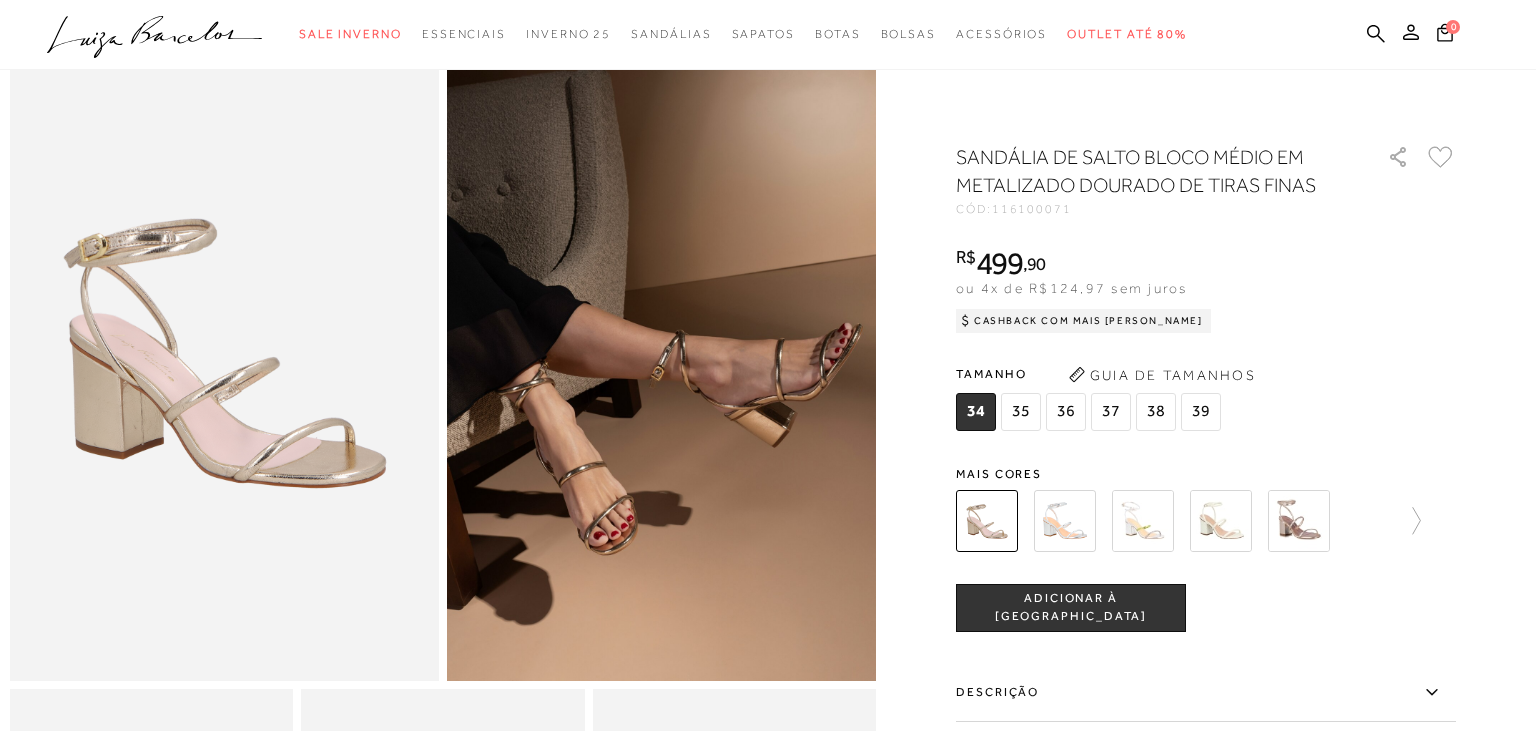 click at bounding box center (1206, 521) 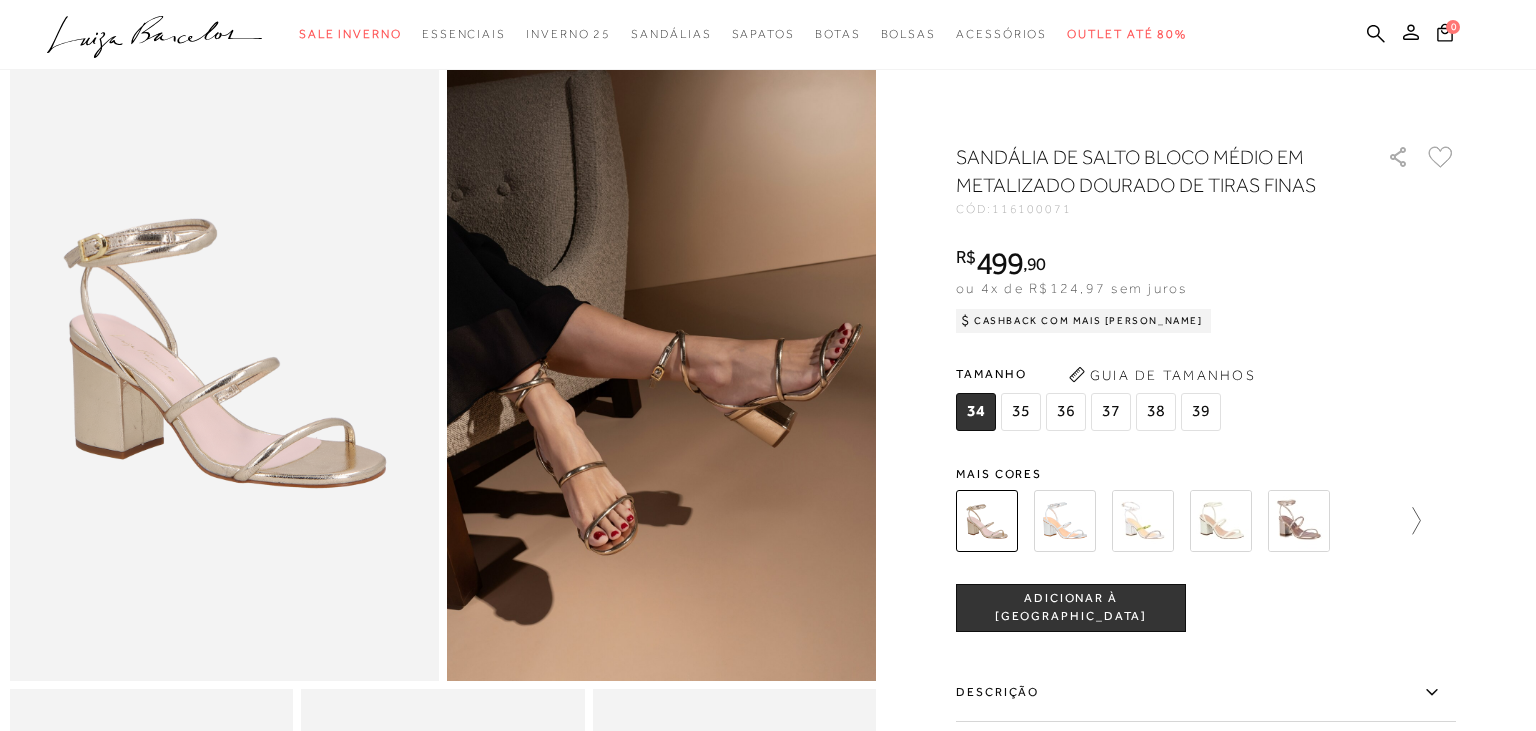 click 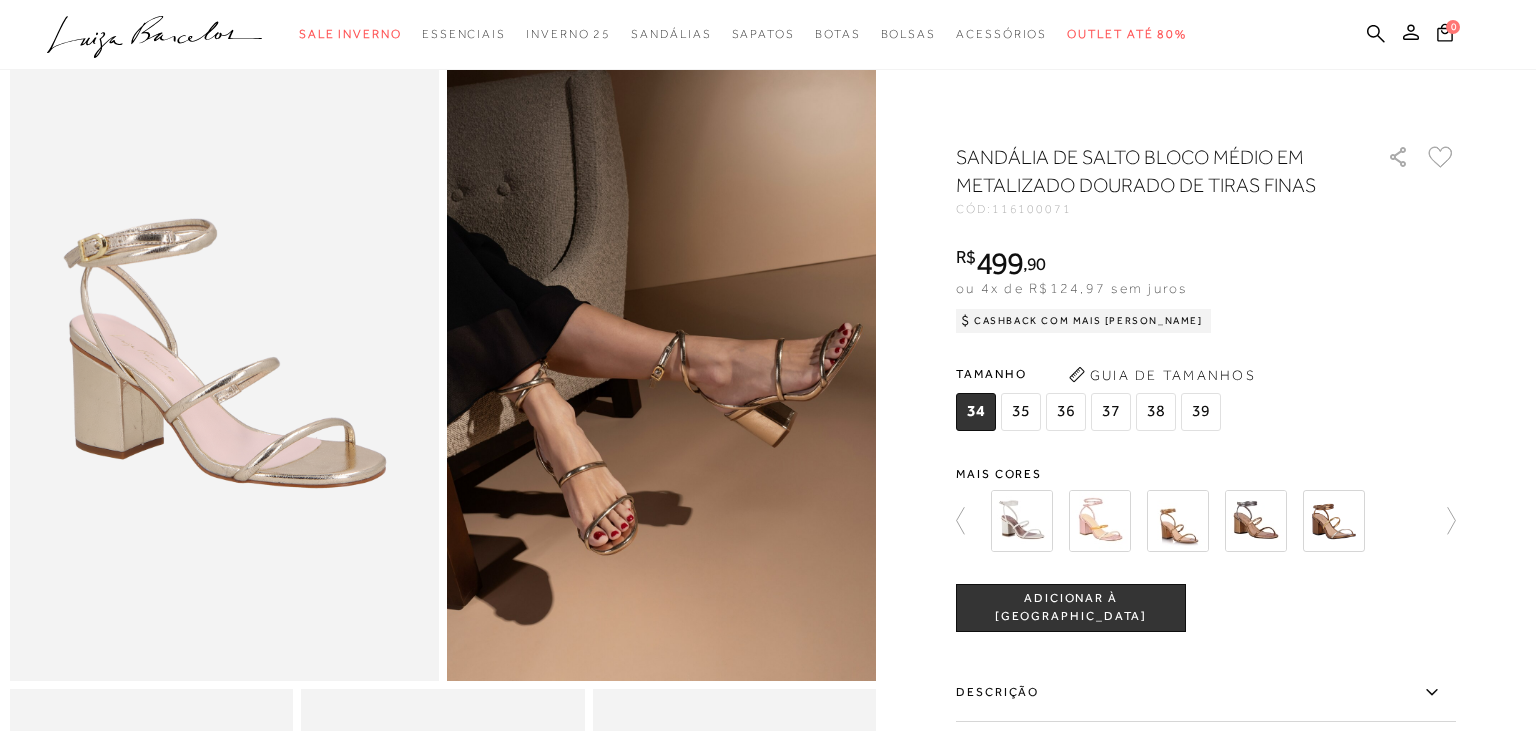 click at bounding box center (1100, 521) 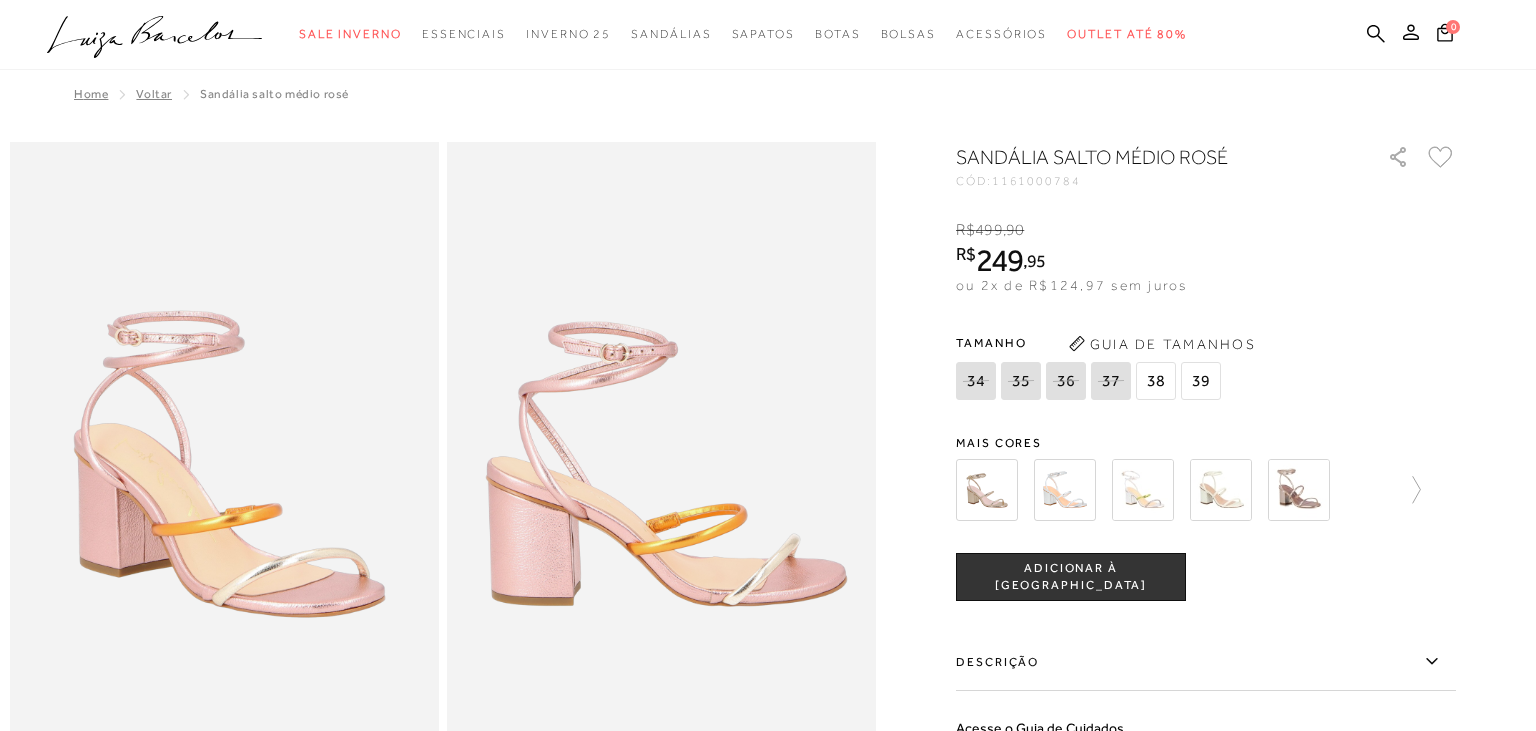 scroll, scrollTop: 105, scrollLeft: 0, axis: vertical 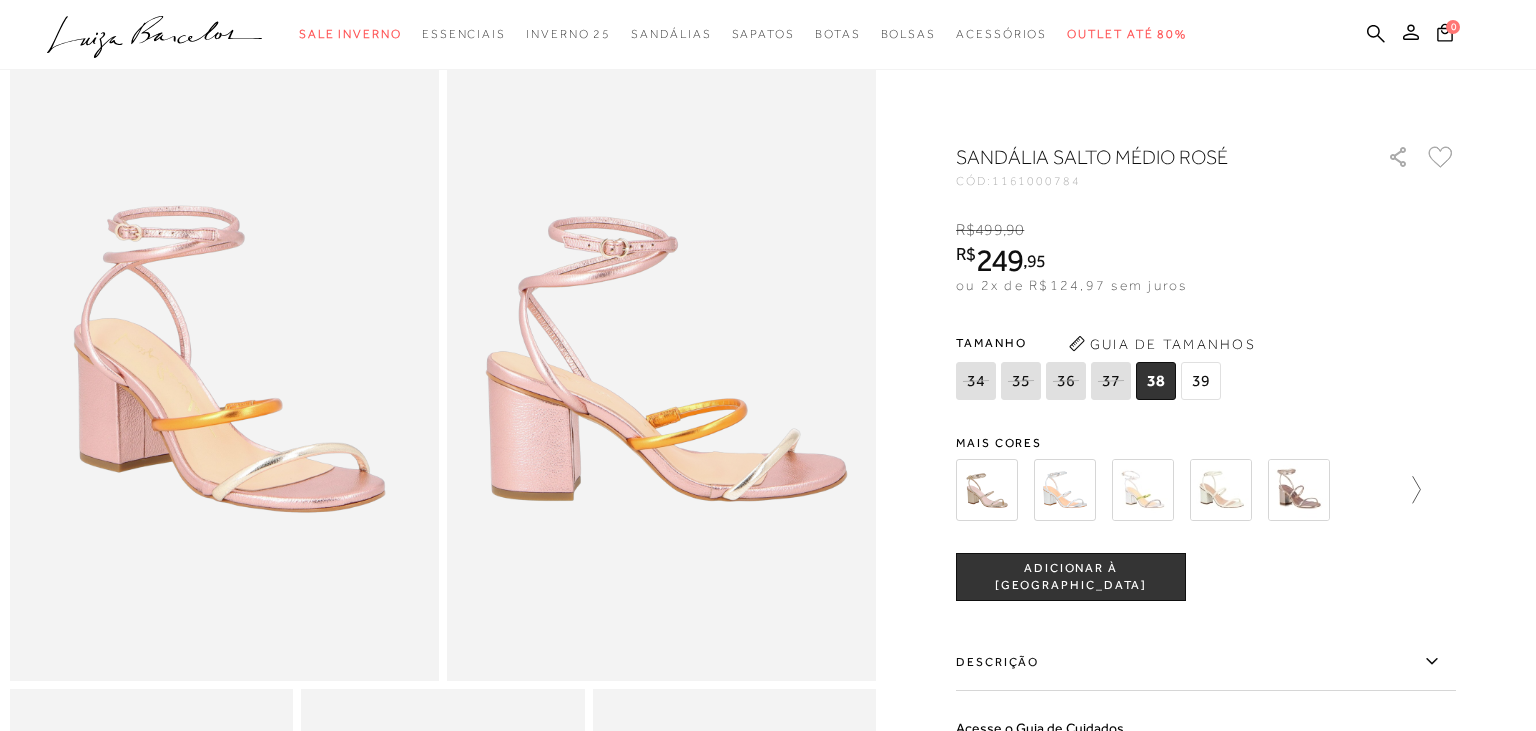 click 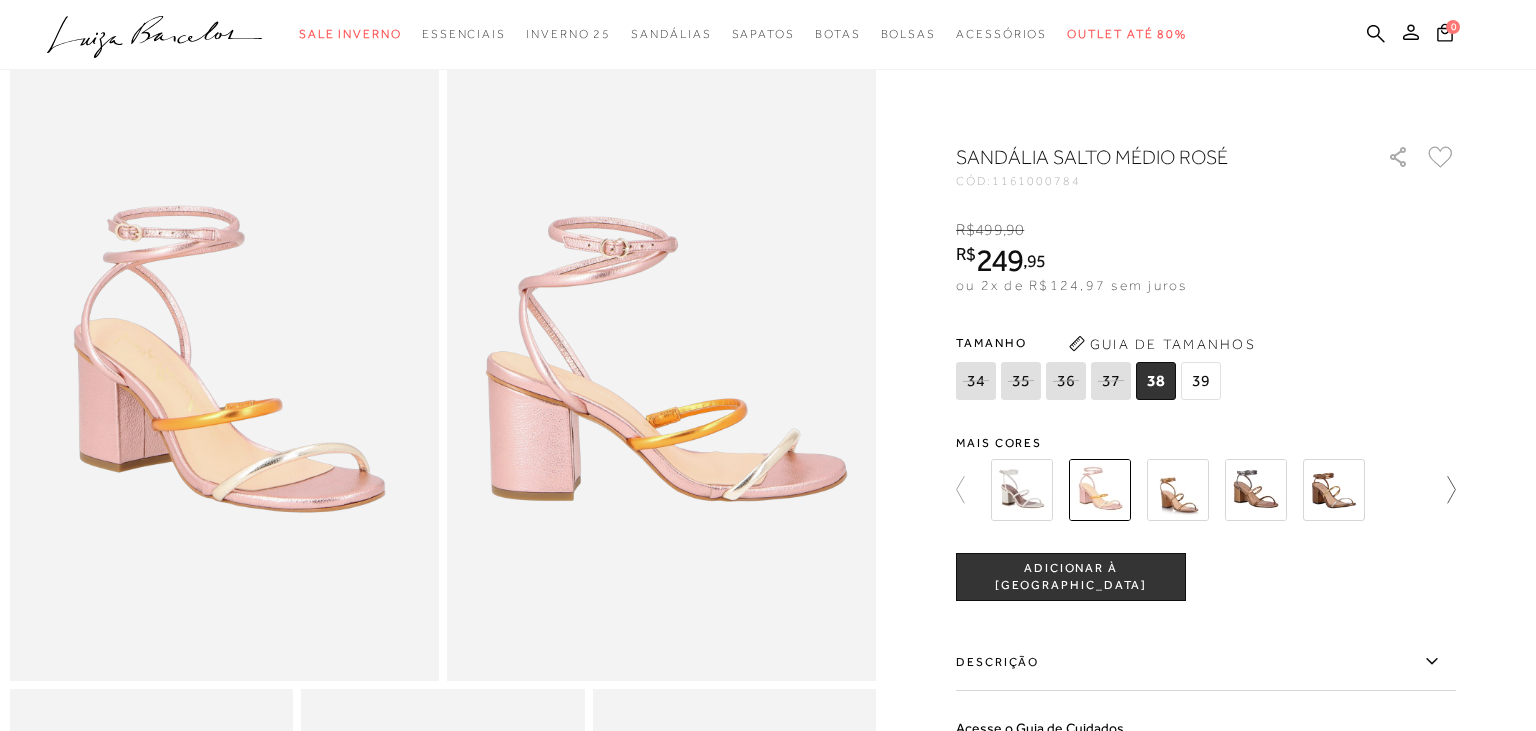 click 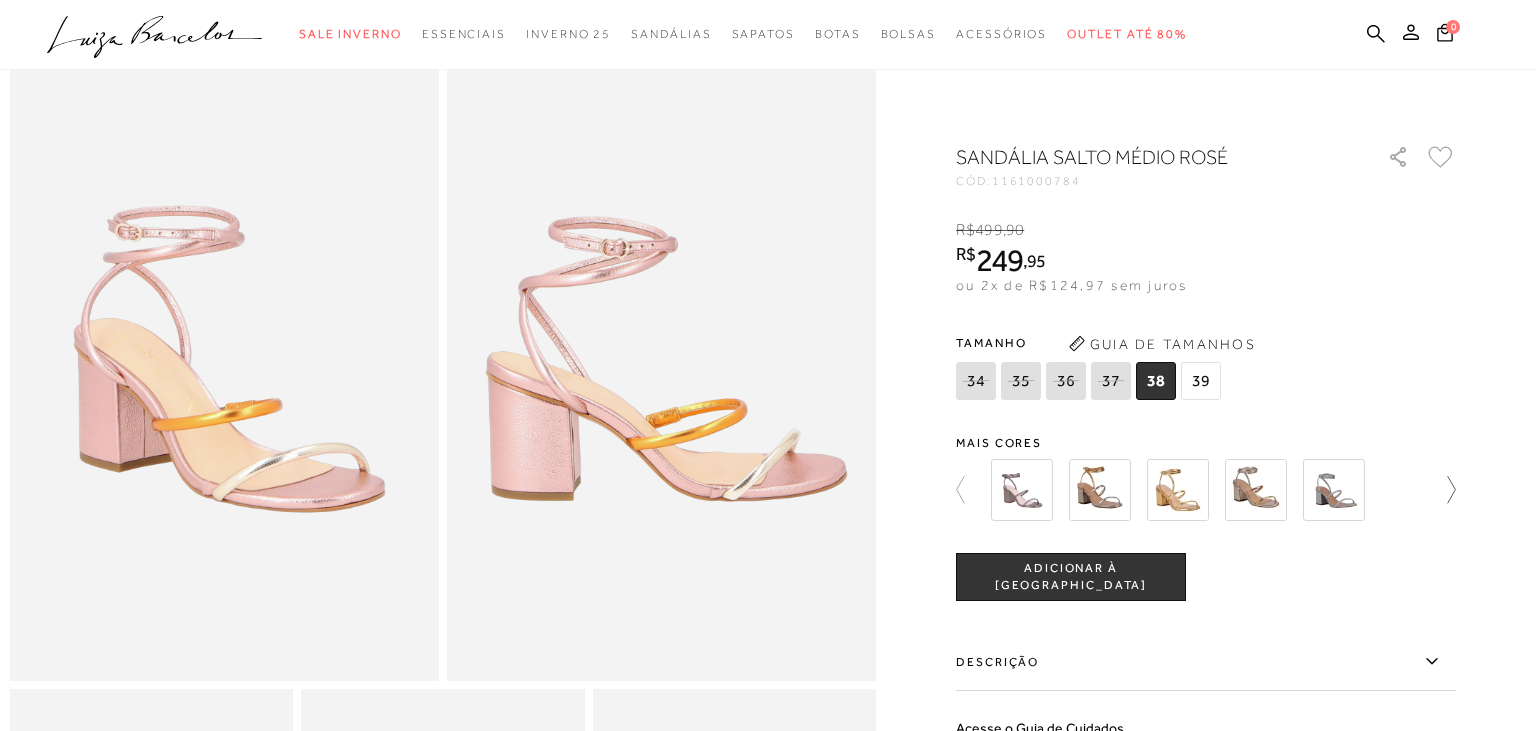 click 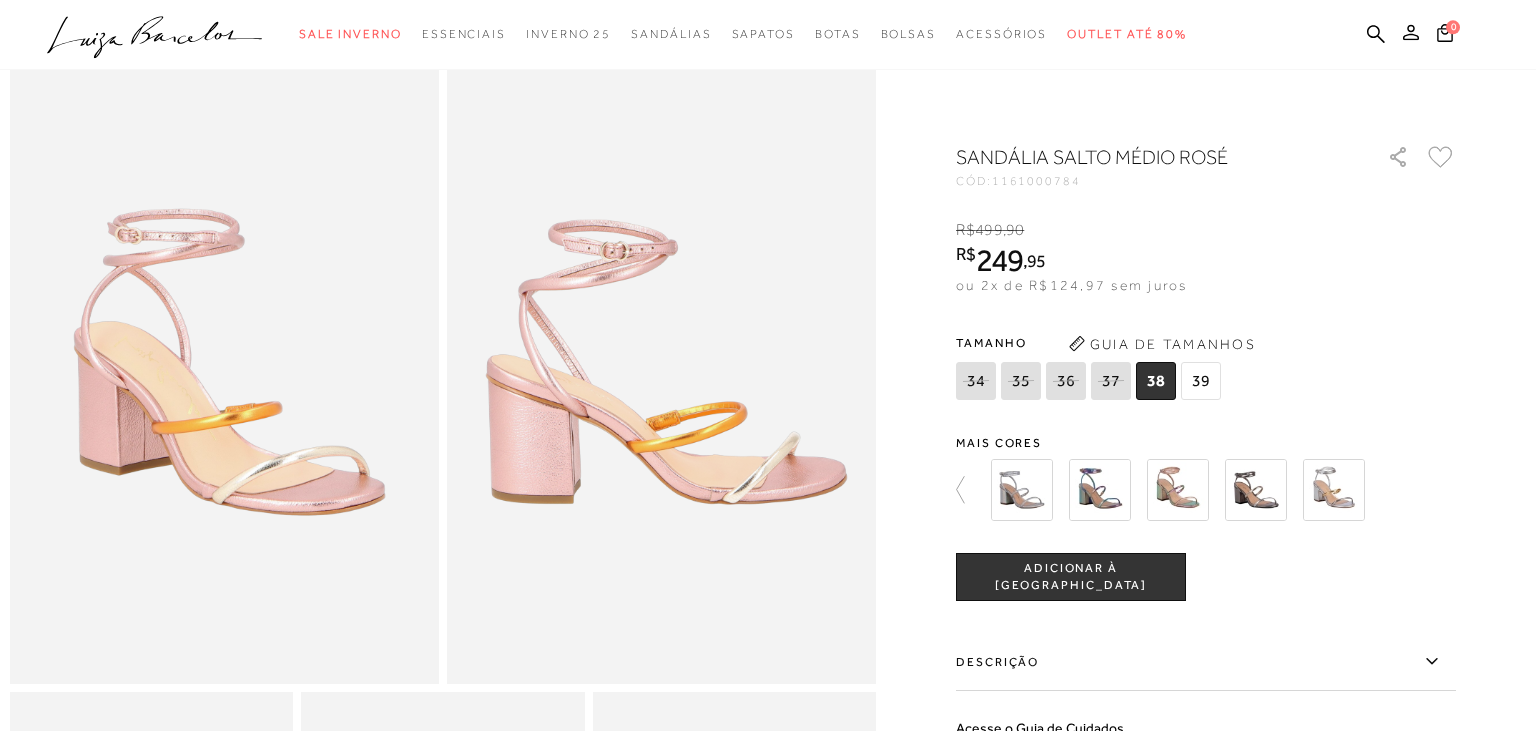 scroll, scrollTop: 0, scrollLeft: 0, axis: both 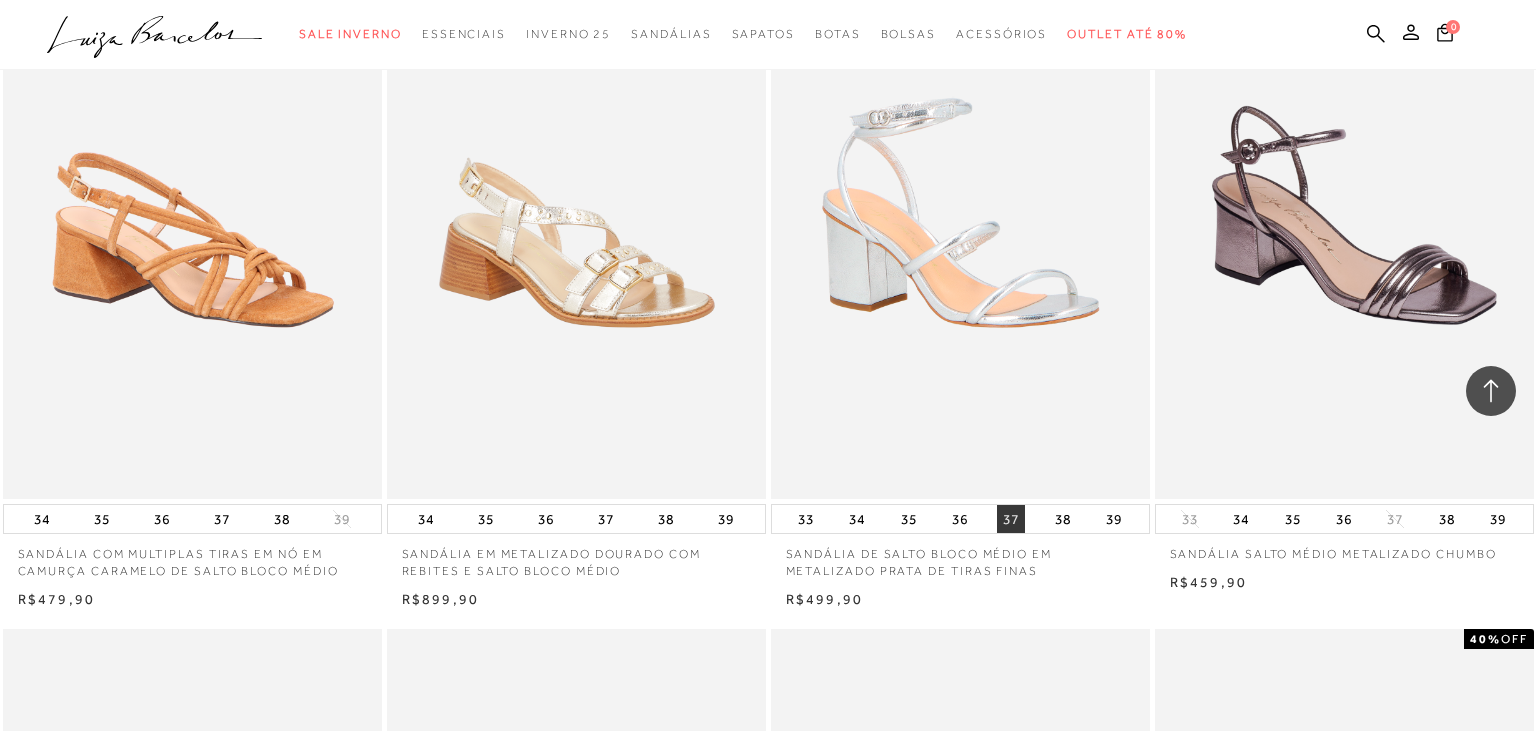 click on "37" at bounding box center [1011, 519] 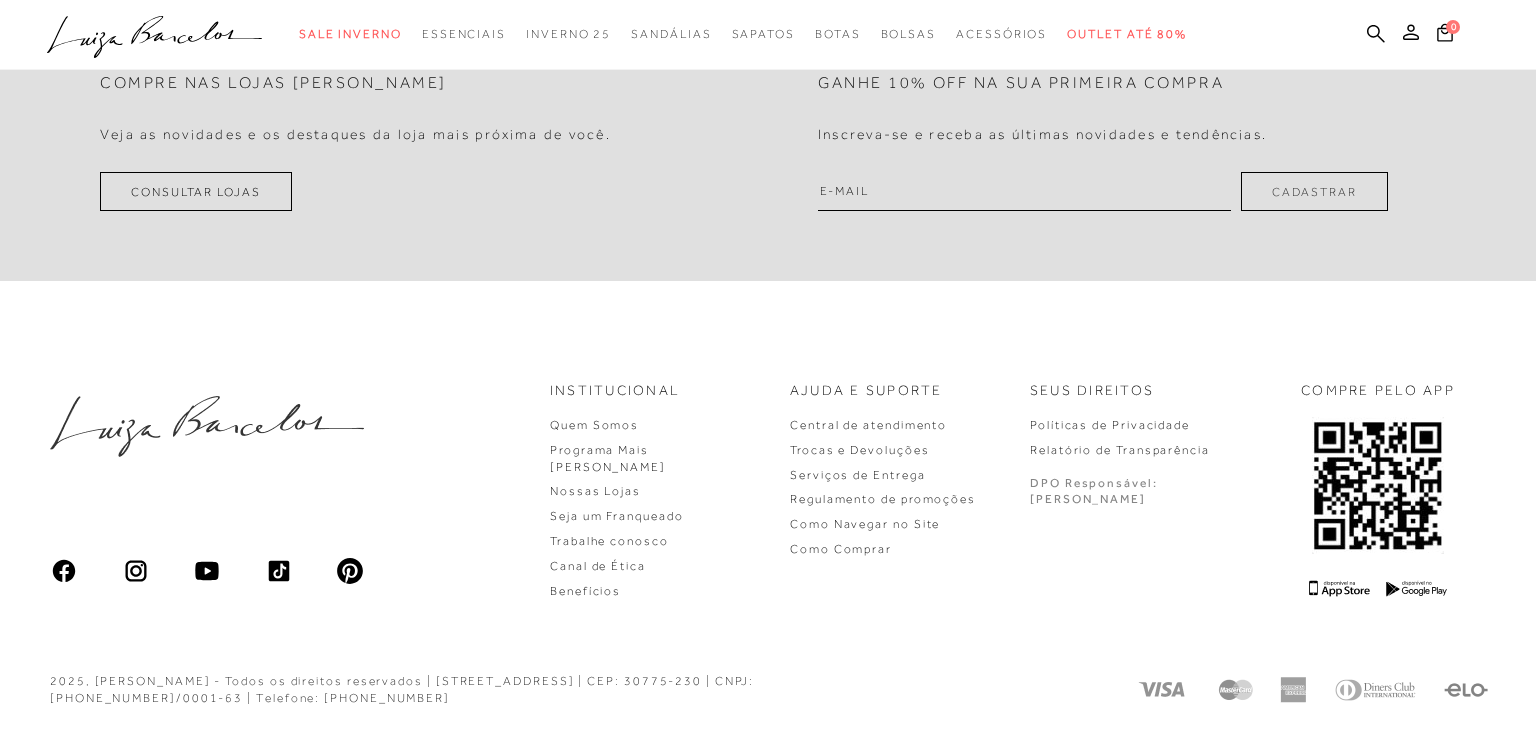 scroll, scrollTop: 0, scrollLeft: 0, axis: both 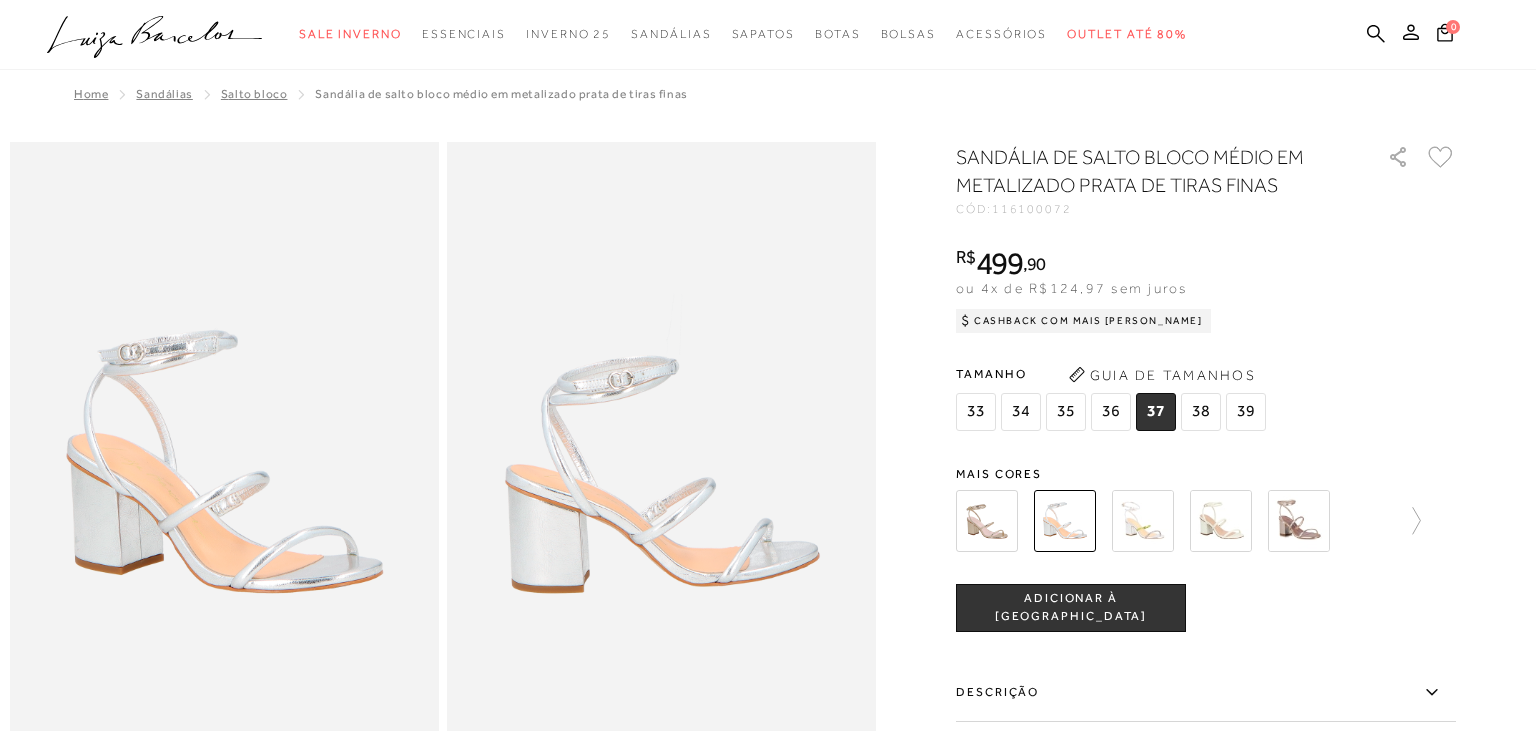 click on "ADICIONAR À [GEOGRAPHIC_DATA]" at bounding box center (1071, 608) 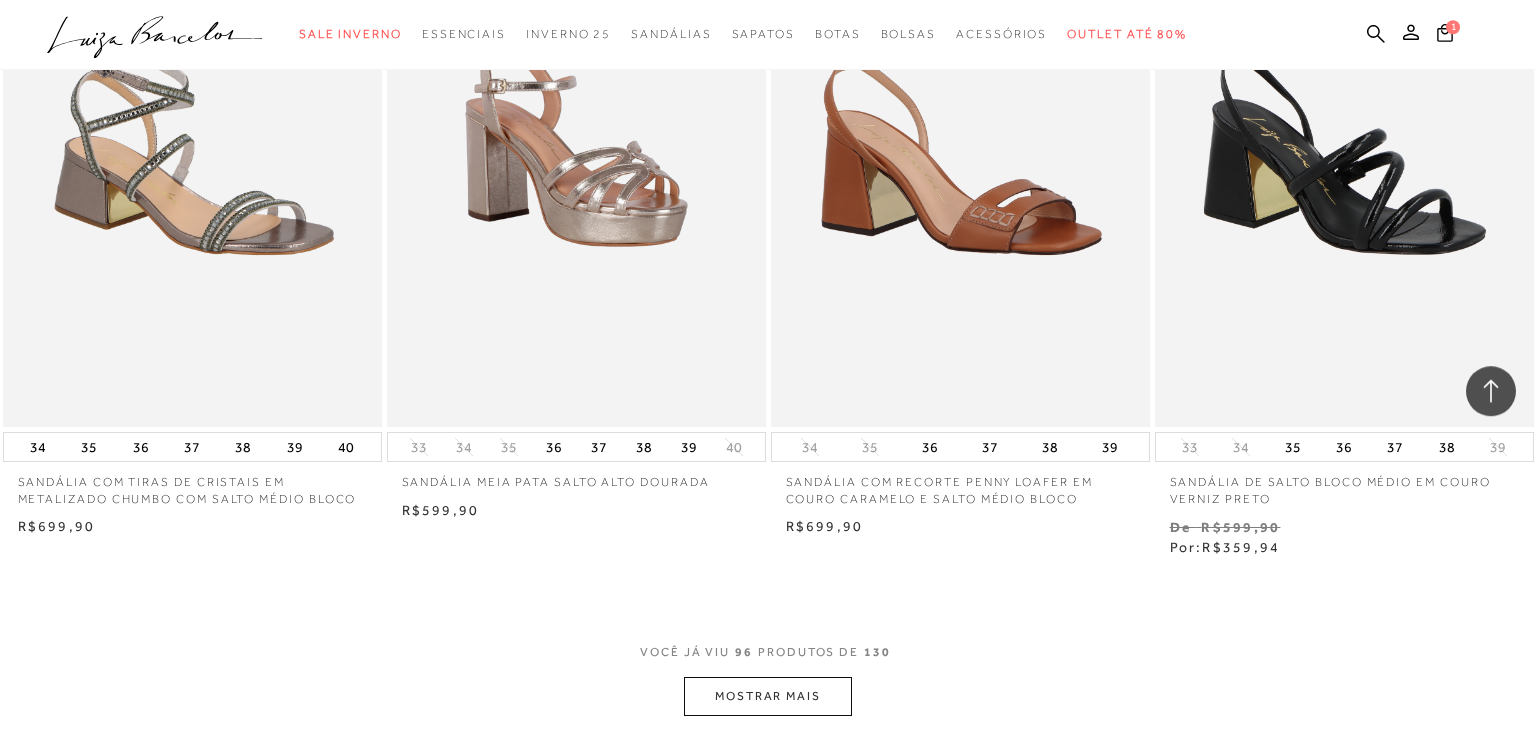 scroll, scrollTop: 16620, scrollLeft: 0, axis: vertical 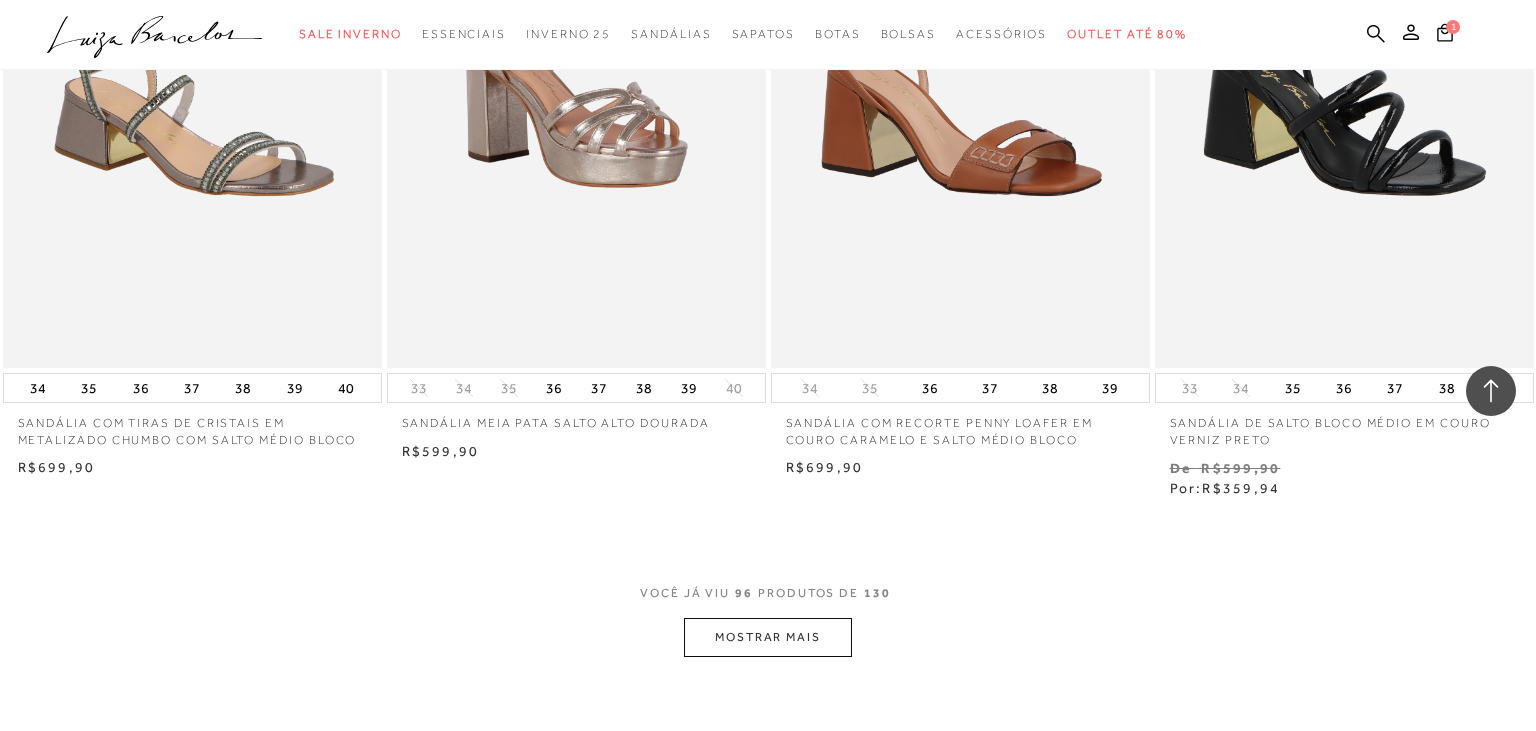 click on "MOSTRAR MAIS" at bounding box center [768, 637] 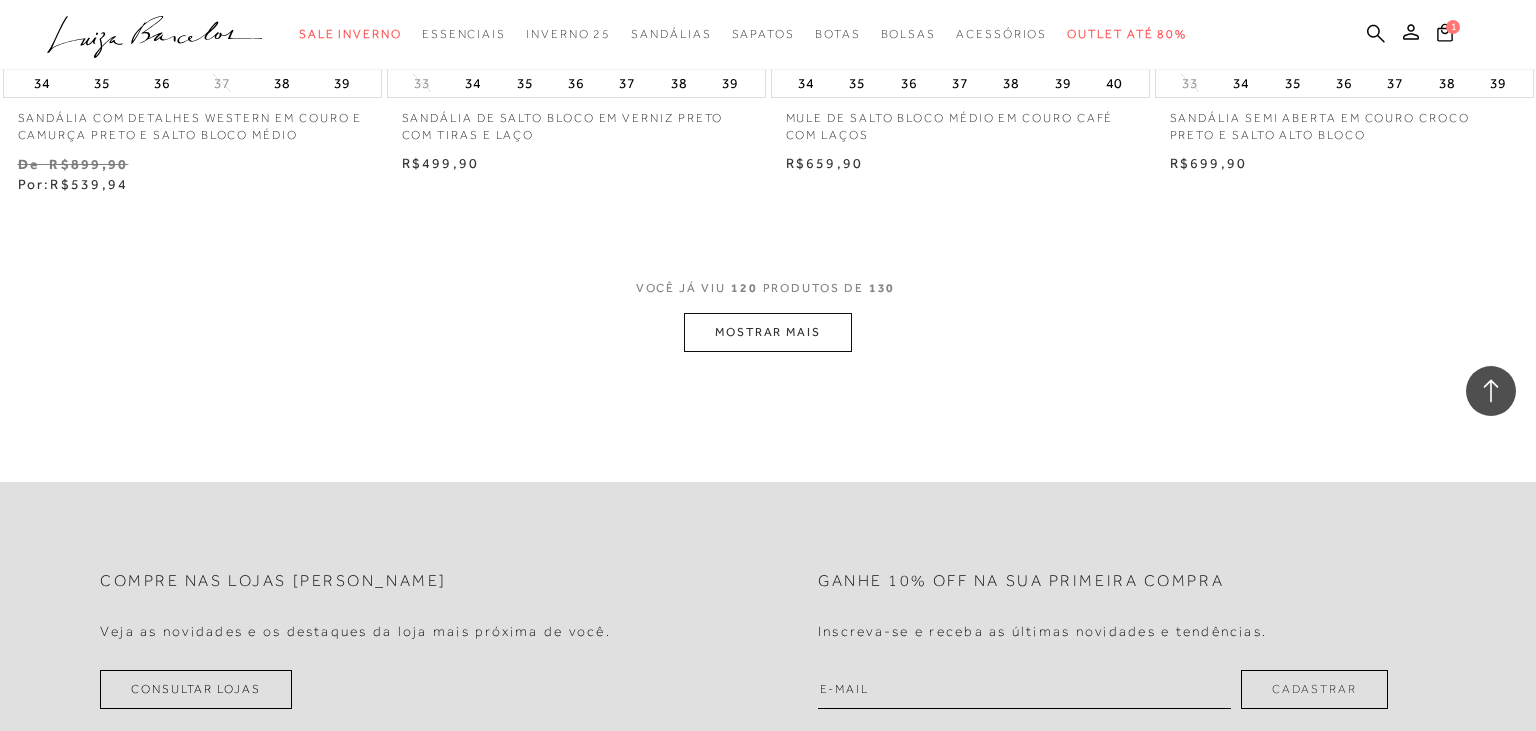scroll, scrollTop: 21160, scrollLeft: 0, axis: vertical 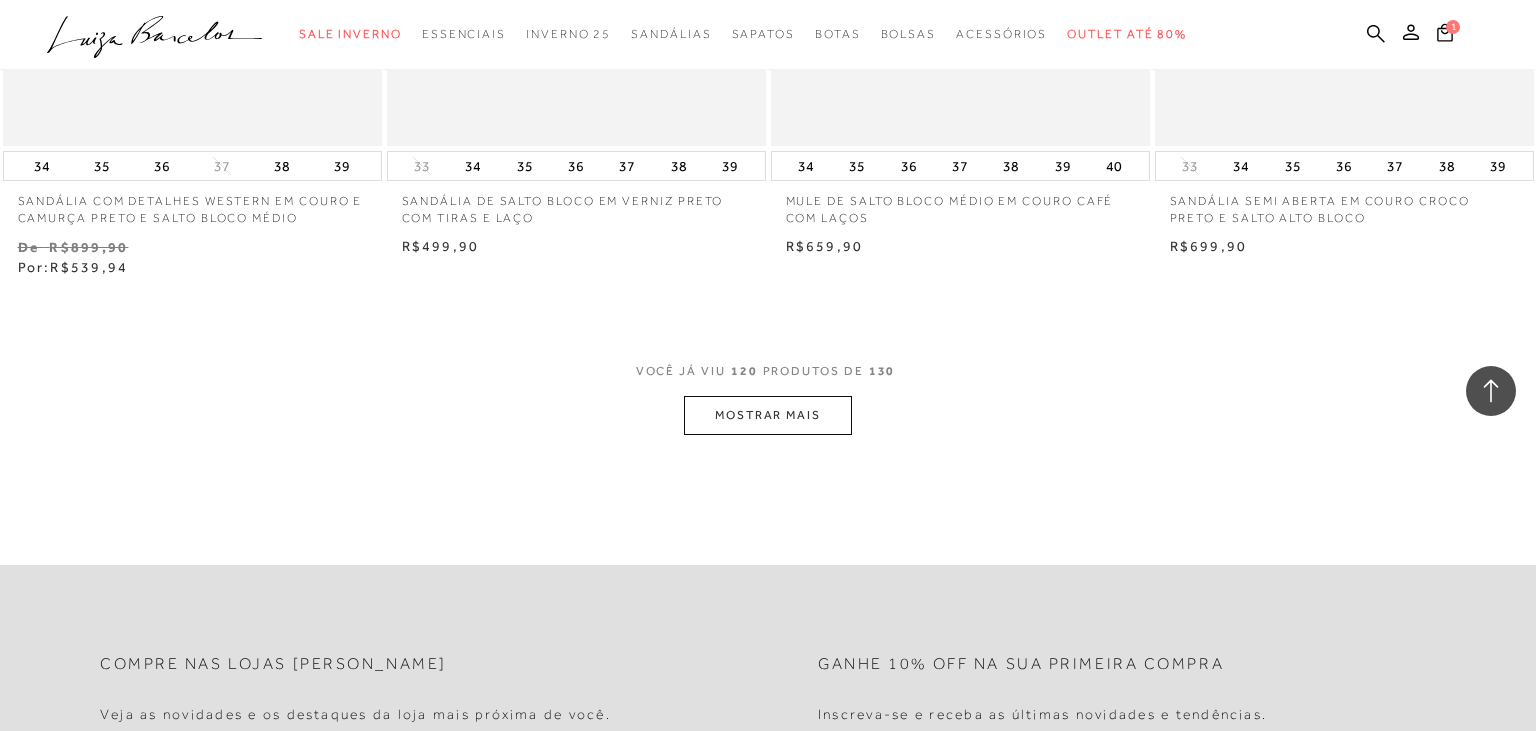 click on "MOSTRAR MAIS" at bounding box center [768, 415] 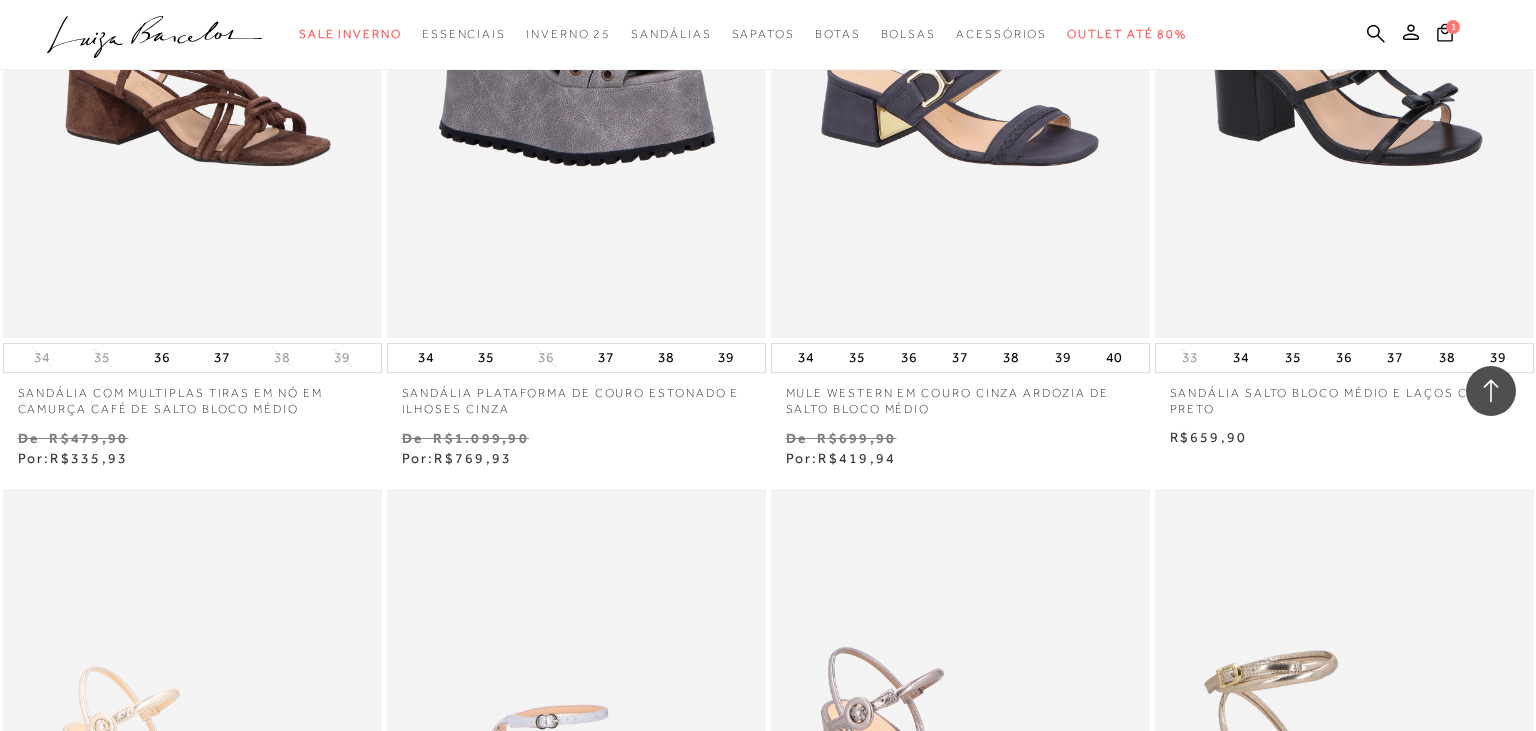 scroll, scrollTop: 21055, scrollLeft: 0, axis: vertical 